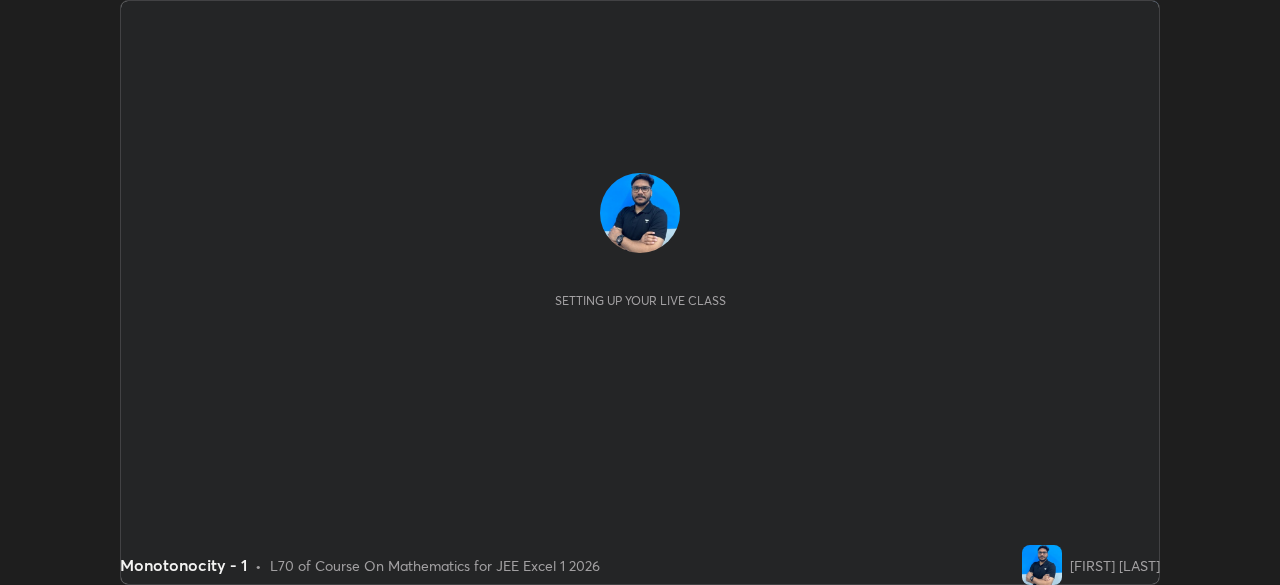 scroll, scrollTop: 0, scrollLeft: 0, axis: both 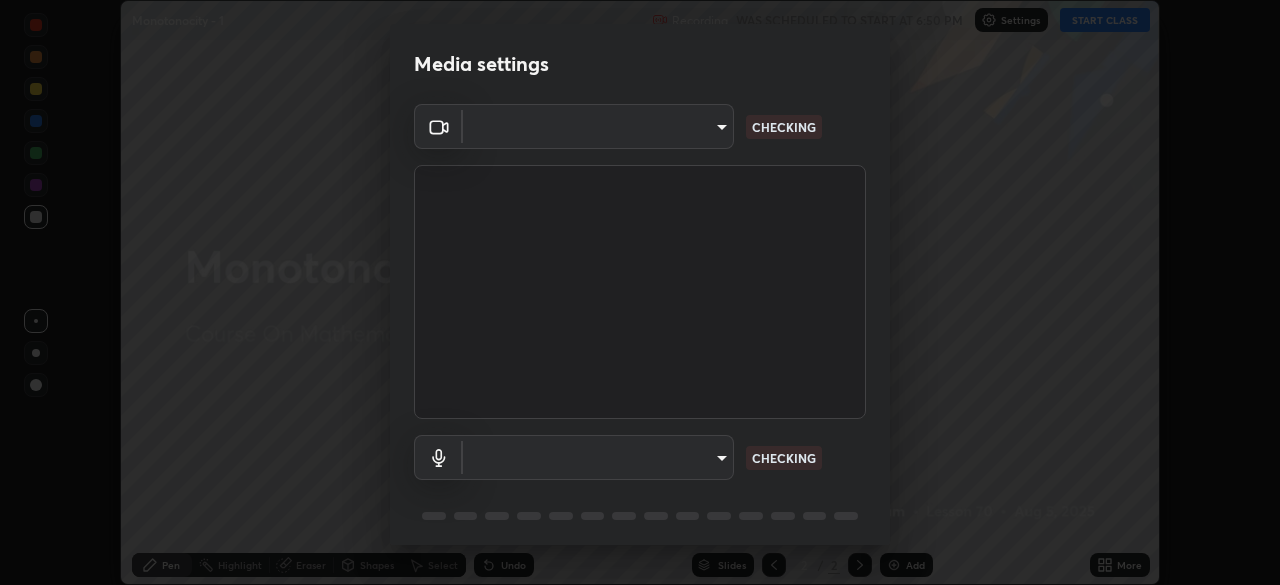 type on "5b0ce39d11be3a435715daab6ad7fa25508616855f5d18a60cdf0faa8df0ce2b" 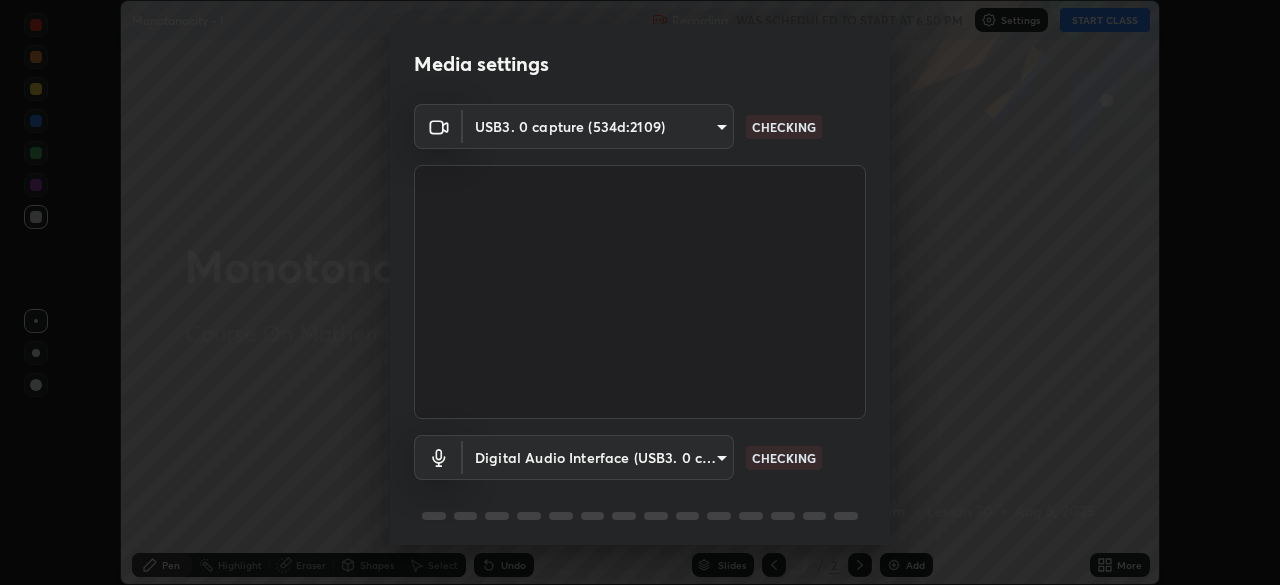 scroll, scrollTop: 71, scrollLeft: 0, axis: vertical 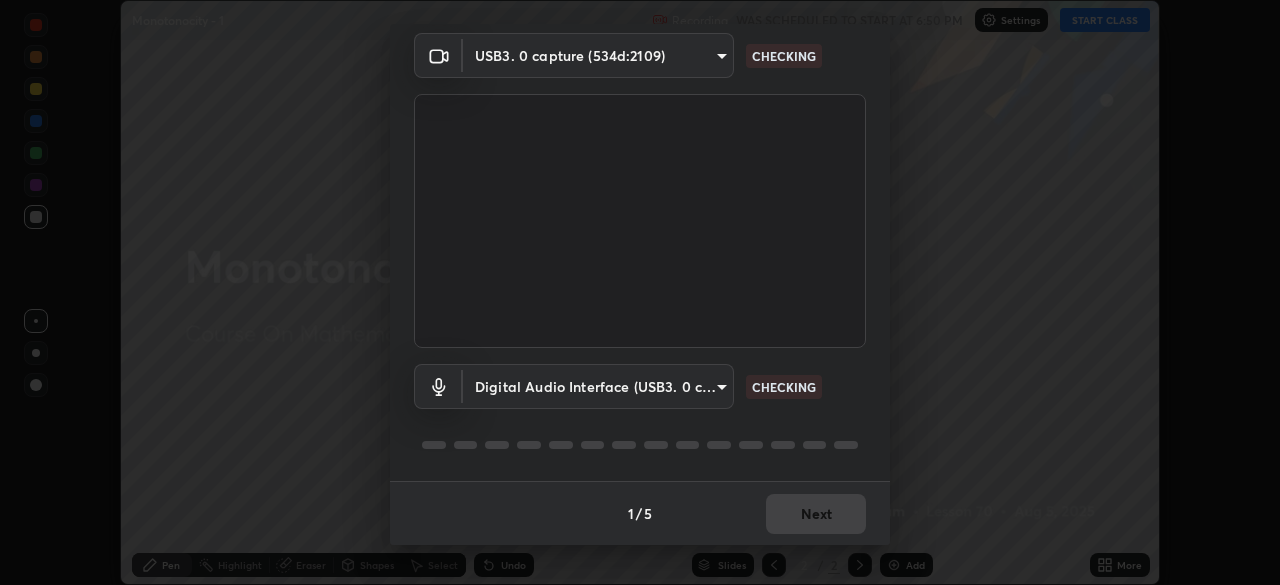 click on "Erase all Monotonocity - 1 Recording WAS SCHEDULED TO START AT  6:50 PM Settings START CLASS Setting up your live class Monotonocity - 1 • L70 of Course On Mathematics for JEE Excel 1 2026 [FIRST] [LAST] Pen Highlight Eraser Shapes Select Undo Slides 2 / 2 Add More No doubts shared Encourage your learners to ask a doubt for better clarity Report an issue Reason for reporting Buffering Chat not working Audio - Video sync issue Educator video quality low ​ Attach an image Report Media settings USB3. 0 capture (534d:2109) 5b0ce39d11be3a435715daab6ad7fa25508616855f5d18a60cdf0faa8df0ce2b CHECKING Digital Audio Interface (USB3. 0 capture) 71fed962e4479aa471978983e502007eb62408f3e4339a7e0acd8532d65ddef6 CHECKING 1 / 5 Next" at bounding box center [640, 292] 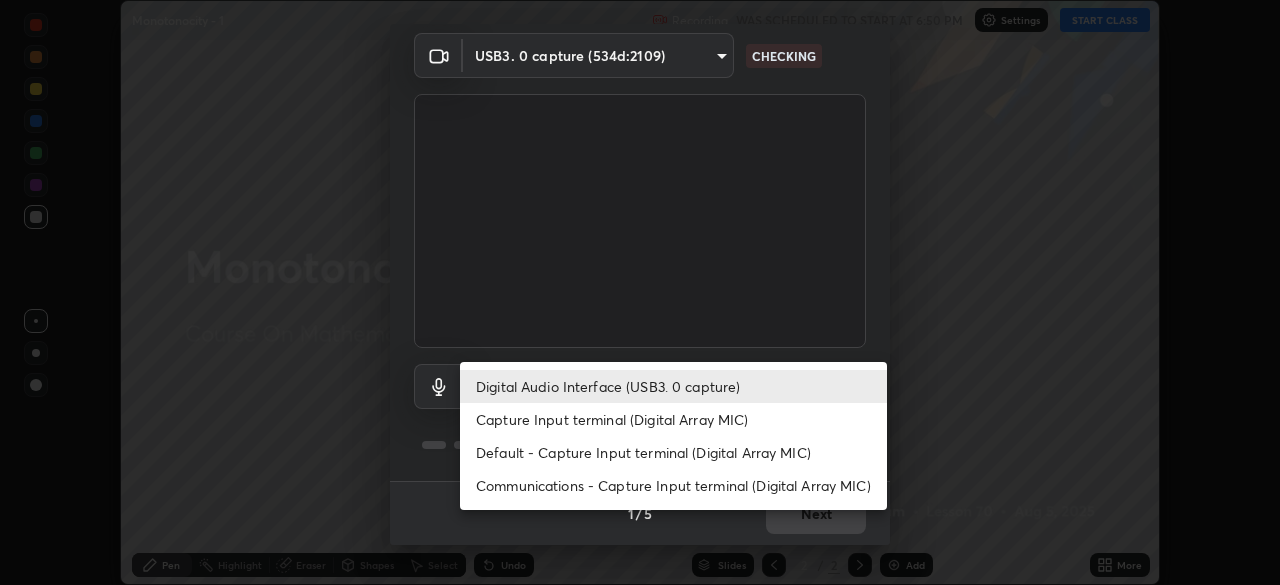 click on "Capture Input terminal (Digital Array MIC)" at bounding box center (673, 419) 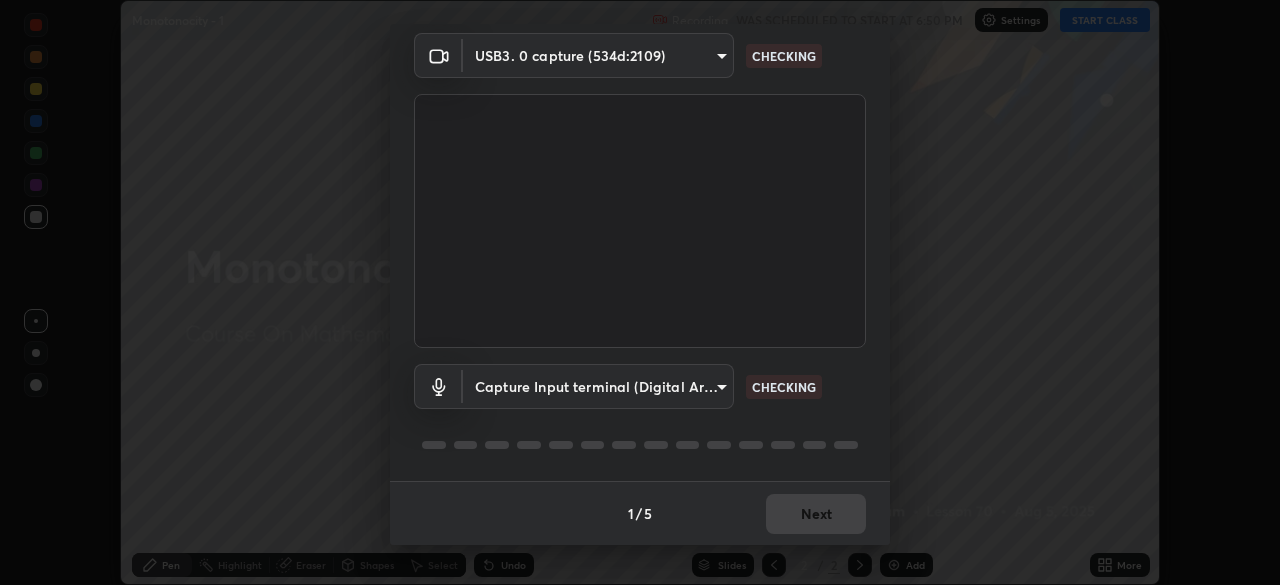 click on "Erase all Monotonocity - 1 Recording WAS SCHEDULED TO START AT  6:50 PM Settings START CLASS Setting up your live class Monotonocity - 1 • L70 of Course On Mathematics for JEE Excel 1 2026 [FIRST] [LAST] Pen Highlight Eraser Shapes Select Undo Slides 2 / 2 Add More No doubts shared Encourage your learners to ask a doubt for better clarity Report an issue Reason for reporting Buffering Chat not working Audio - Video sync issue Educator video quality low ​ Attach an image Report Media settings USB3. 0 capture (534d:2109) 5b0ce39d11be3a435715daab6ad7fa25508616855f5d18a60cdf0faa8df0ce2b CHECKING Capture Input terminal (Digital Array MIC) 0cc9bf99e685aedc504070095158a94fd7fd61247a0d39e092e81423dc6161b0 CHECKING 1 / 5 Next" at bounding box center (640, 292) 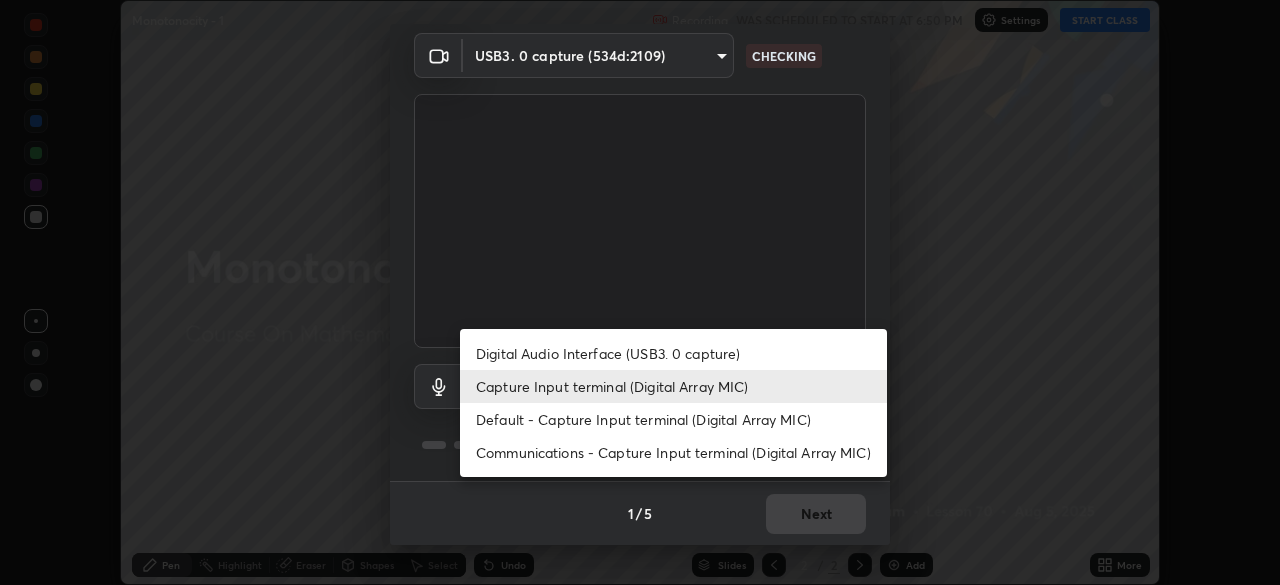 click on "Digital Audio Interface (USB3. 0 capture)" at bounding box center [673, 353] 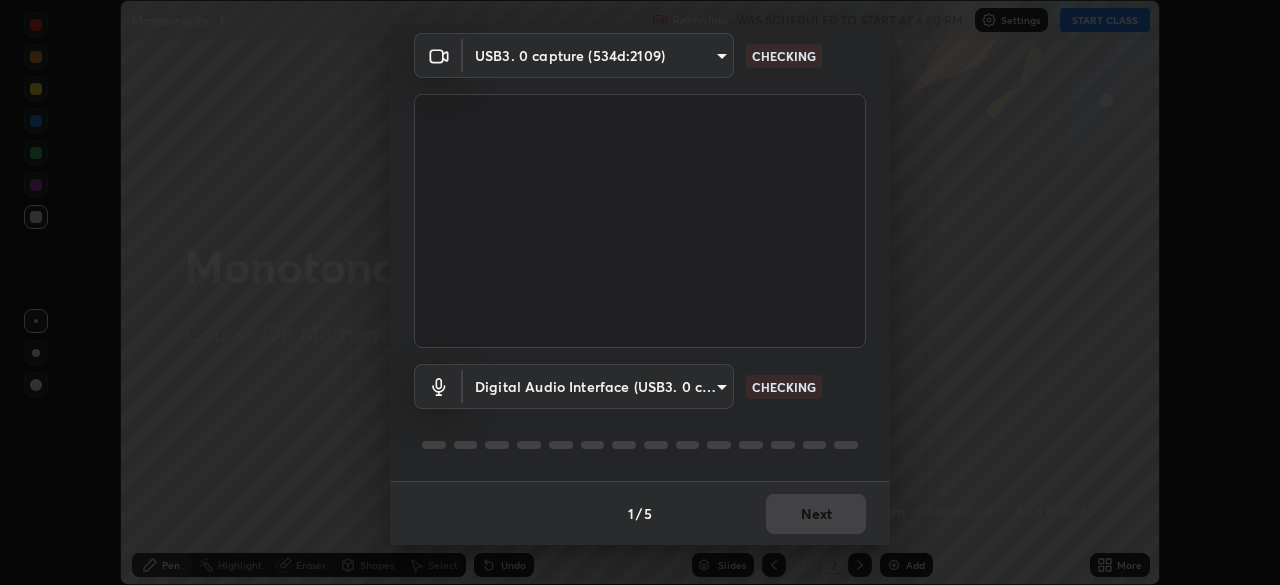 type on "71fed962e4479aa471978983e502007eb62408f3e4339a7e0acd8532d65ddef6" 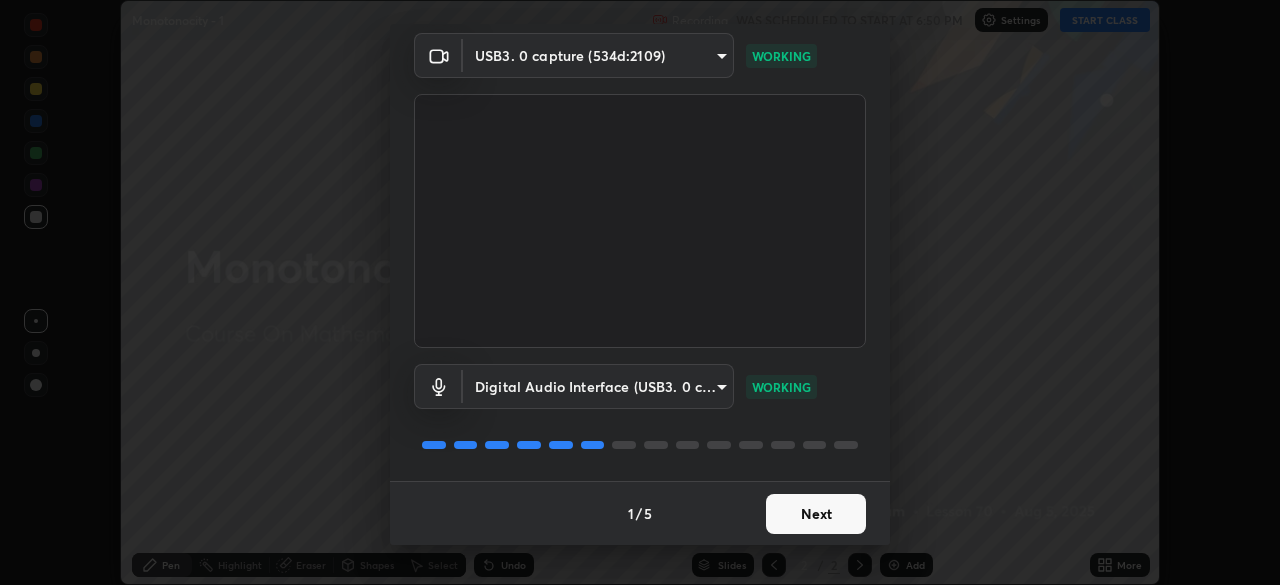 click on "Next" at bounding box center [816, 514] 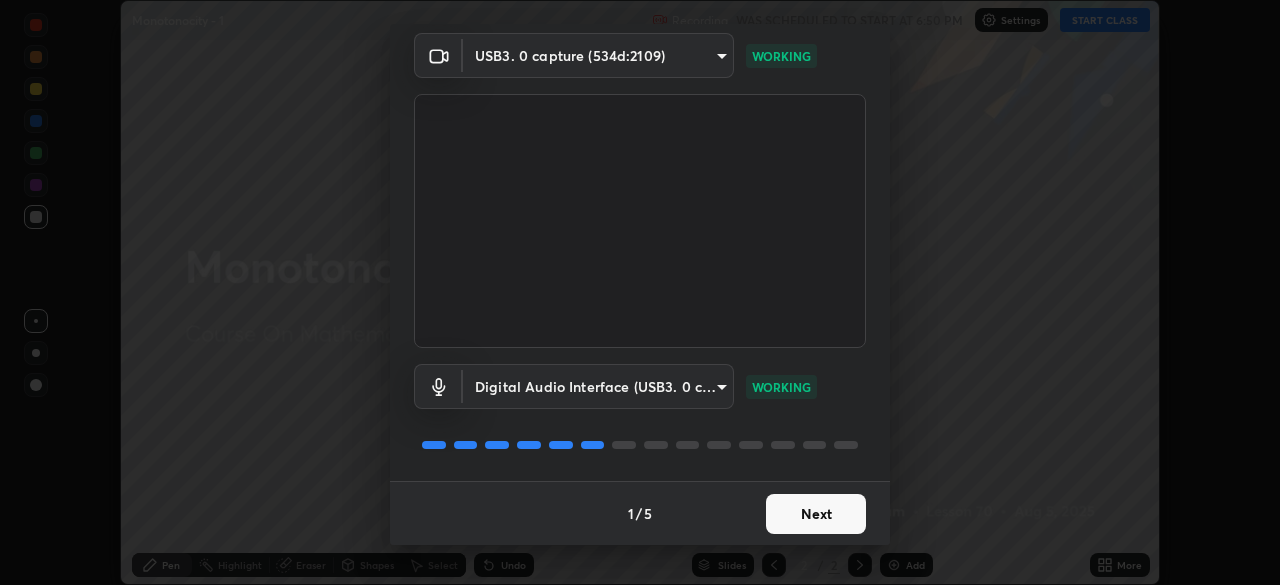 scroll, scrollTop: 0, scrollLeft: 0, axis: both 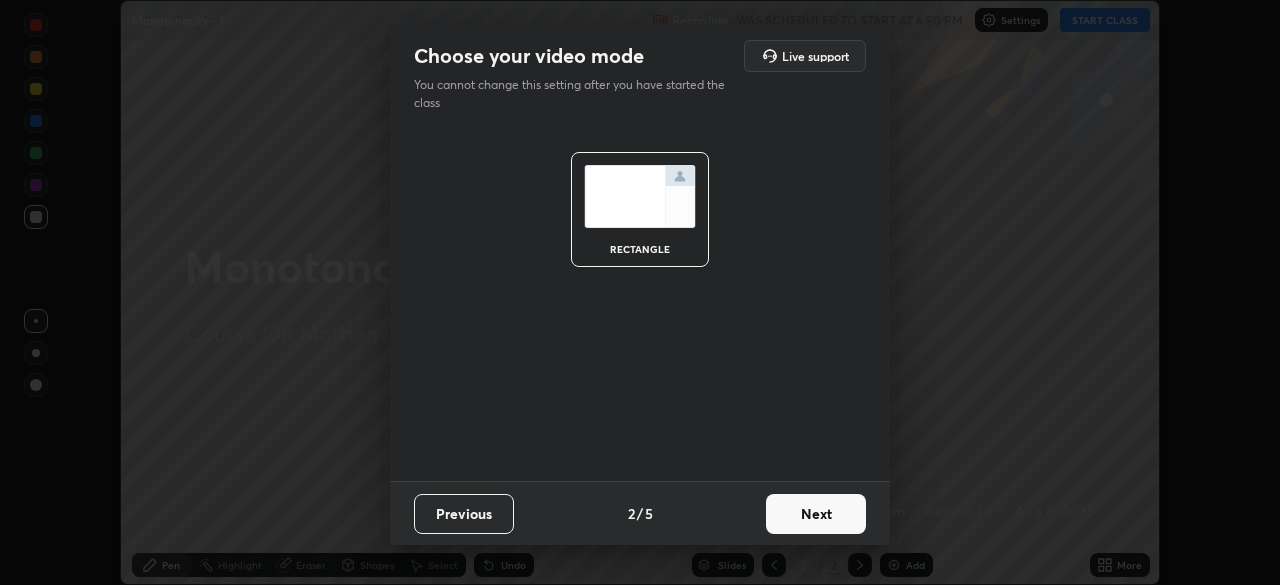 click on "Next" at bounding box center (816, 514) 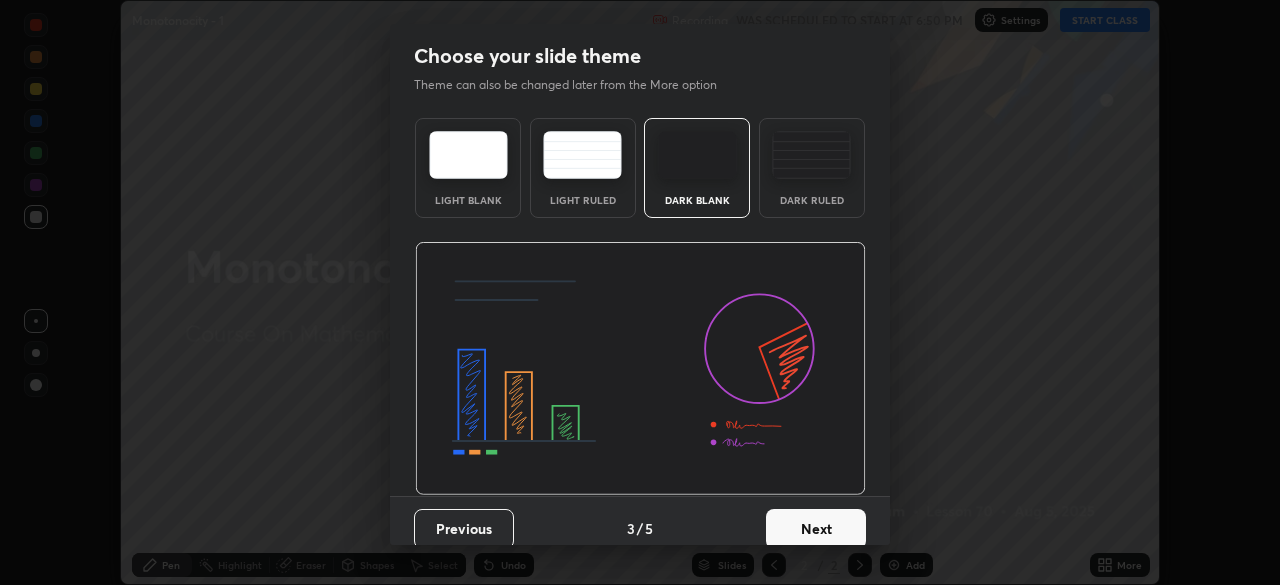 click on "Next" at bounding box center [816, 529] 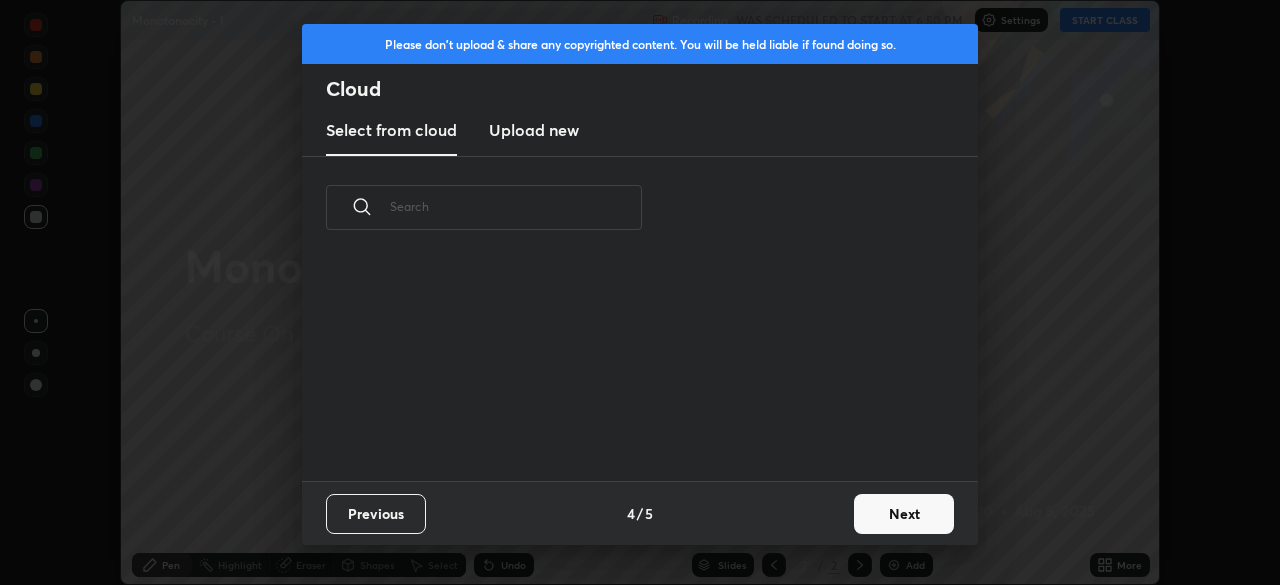 click on "Next" at bounding box center [904, 514] 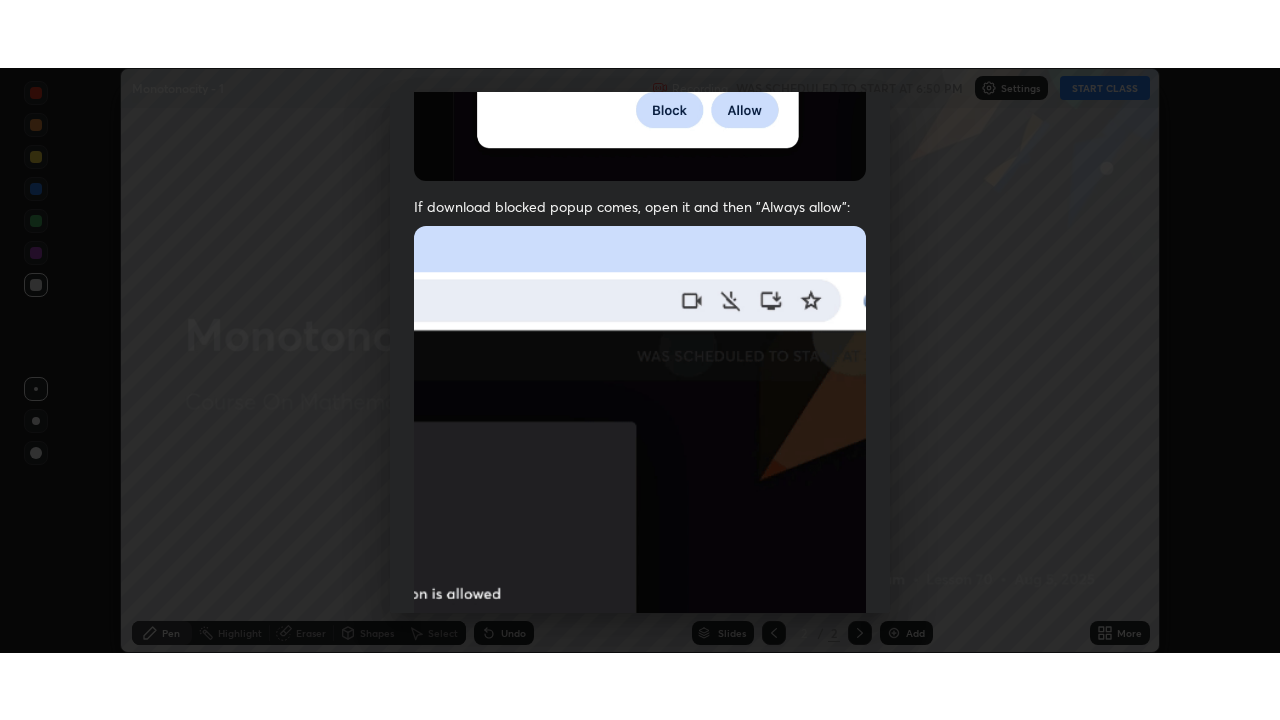 scroll, scrollTop: 479, scrollLeft: 0, axis: vertical 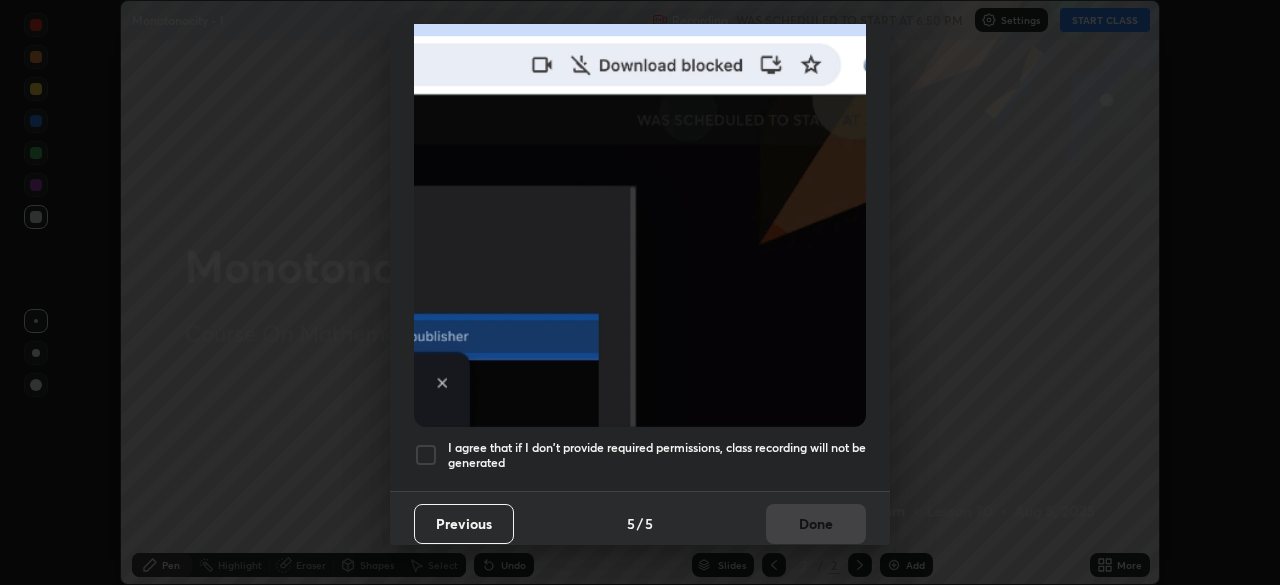 click on "I agree that if I don't provide required permissions, class recording will not be generated" at bounding box center [657, 455] 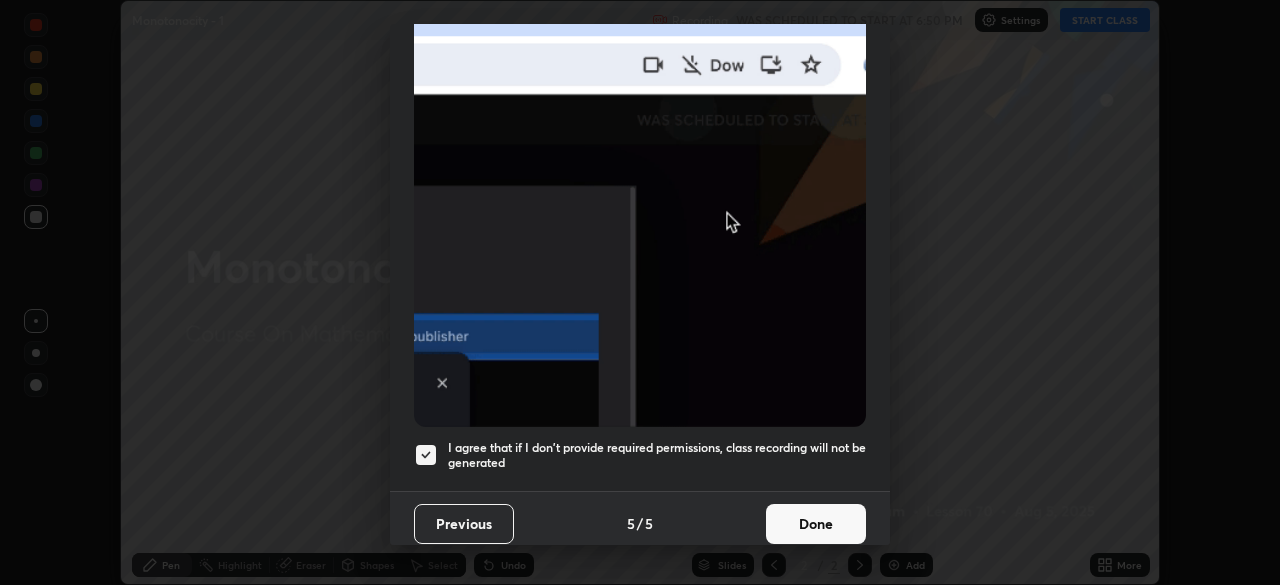 click on "Done" at bounding box center (816, 524) 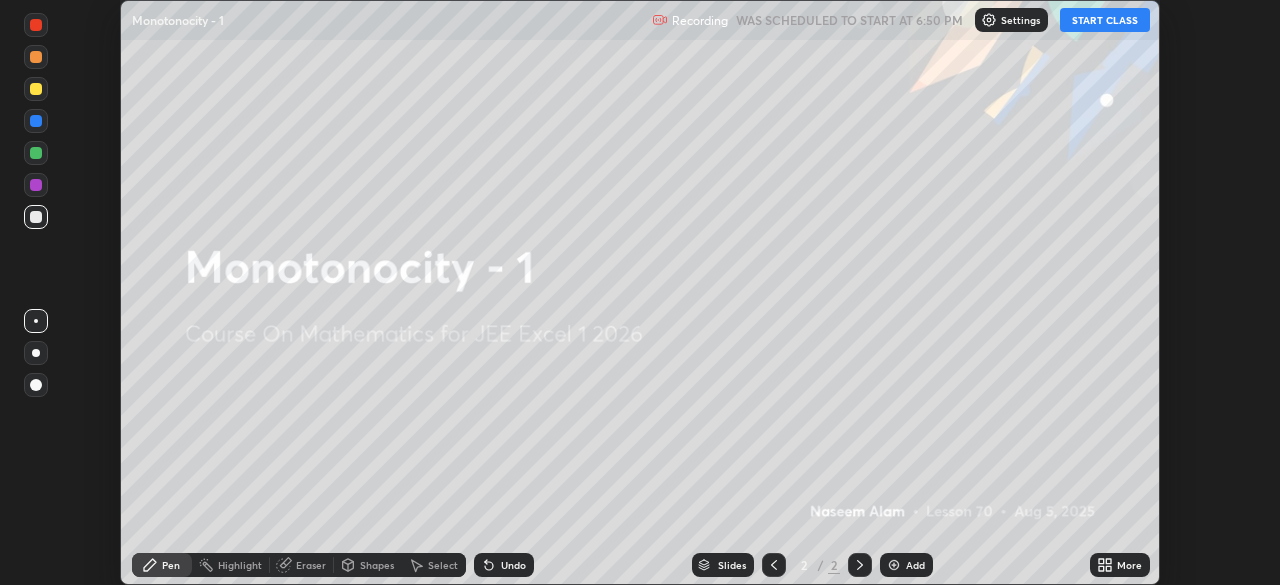 click 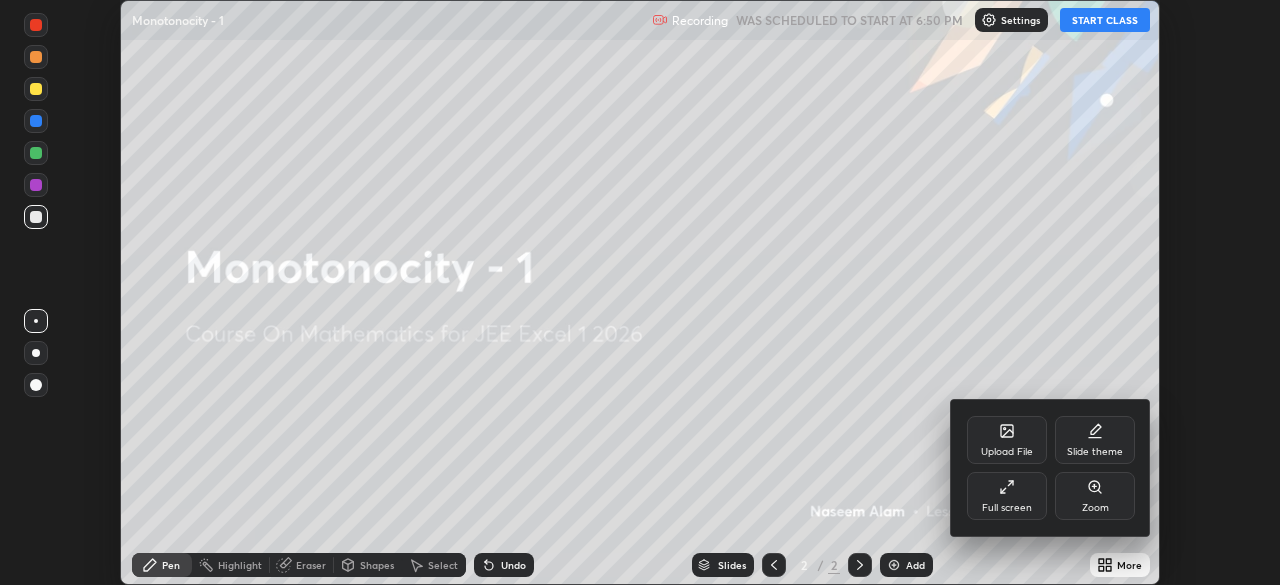 click on "Full screen" at bounding box center (1007, 496) 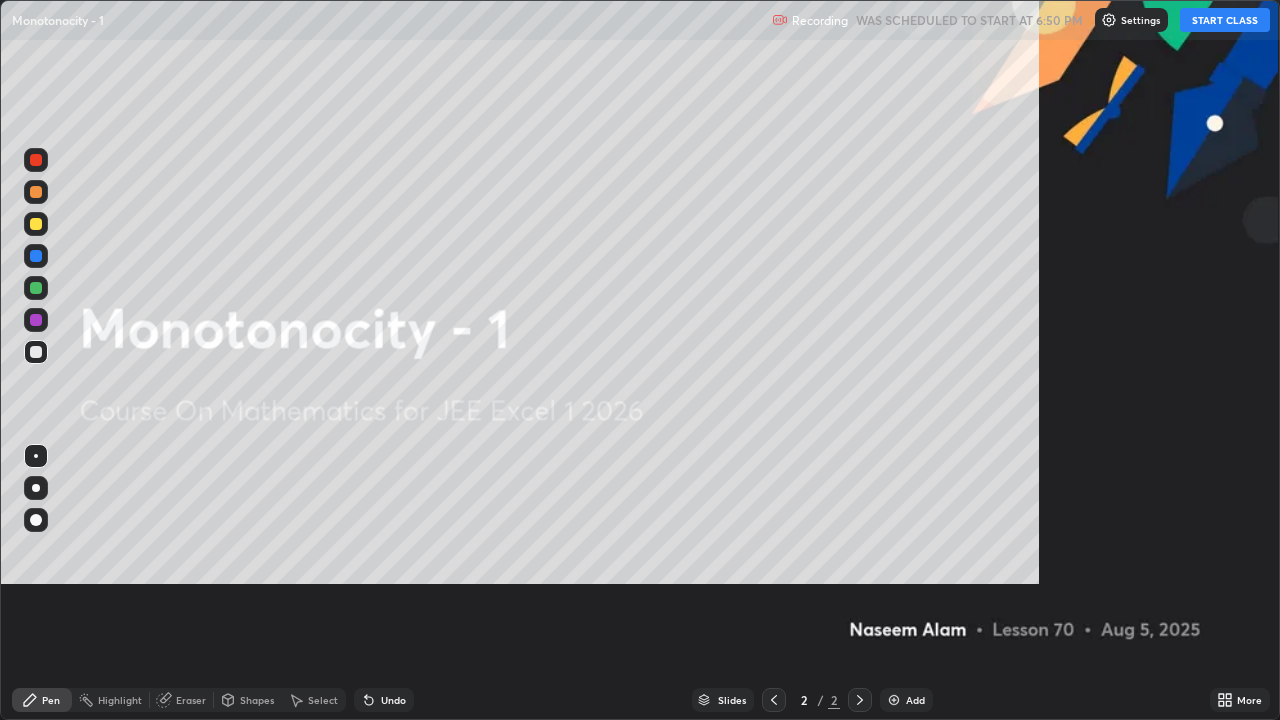 scroll, scrollTop: 99280, scrollLeft: 98720, axis: both 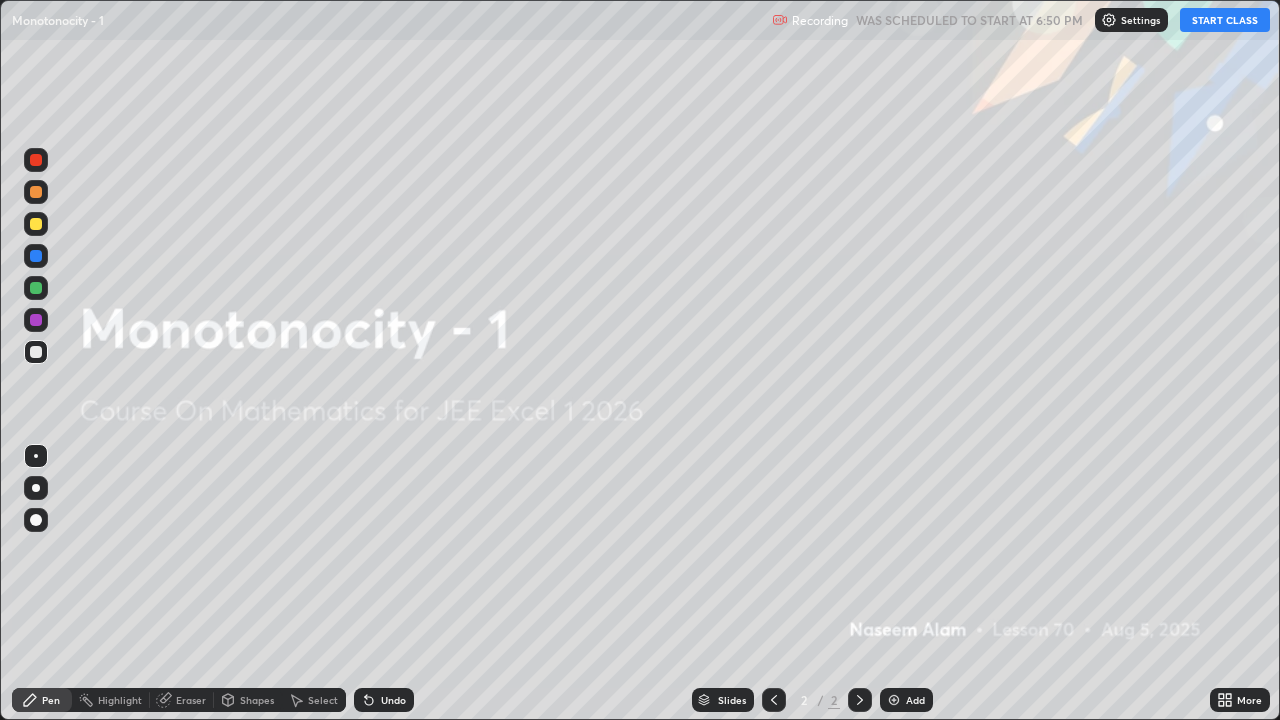 click on "START CLASS" at bounding box center [1225, 20] 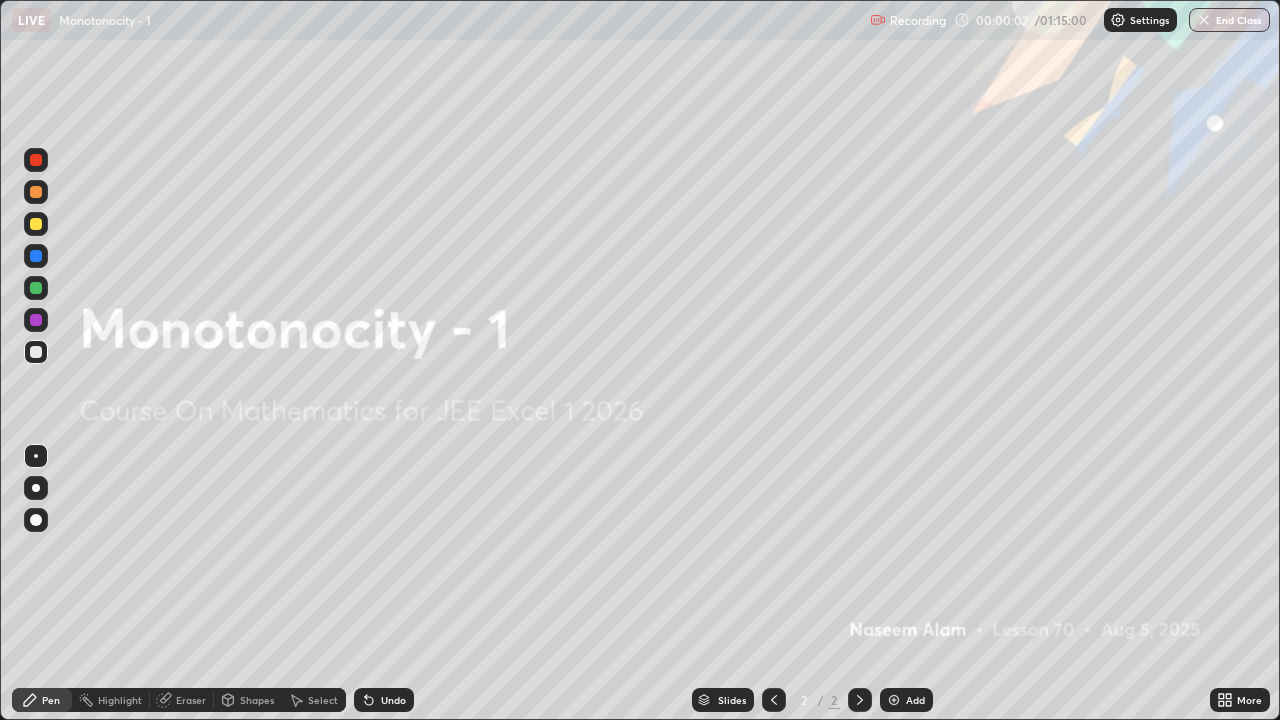 click at bounding box center [894, 700] 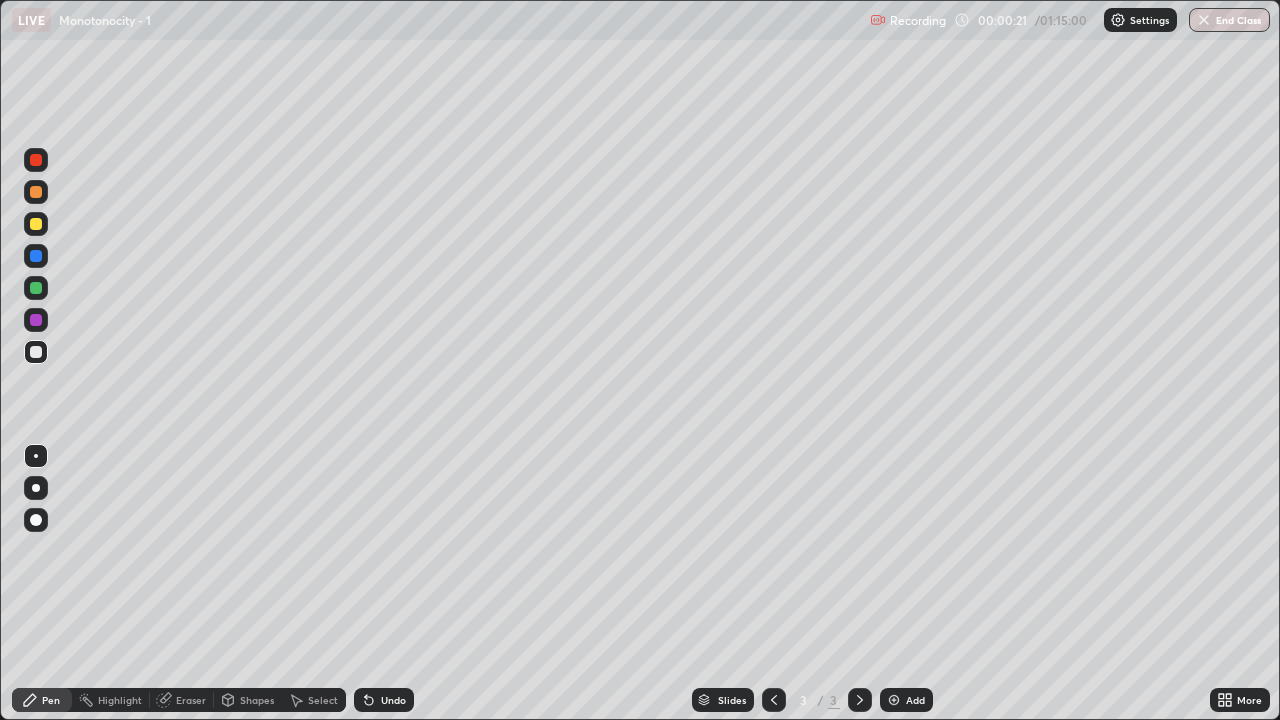 click on "Undo" at bounding box center [384, 700] 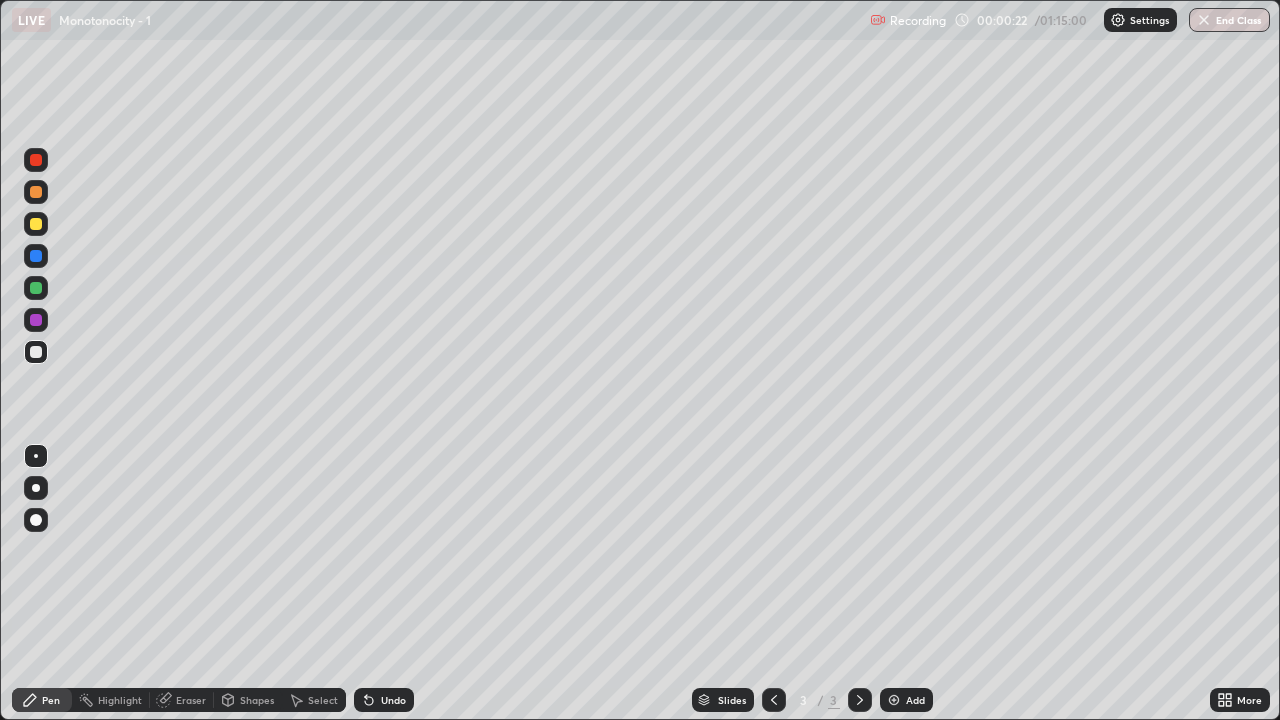 click on "Undo" at bounding box center [393, 700] 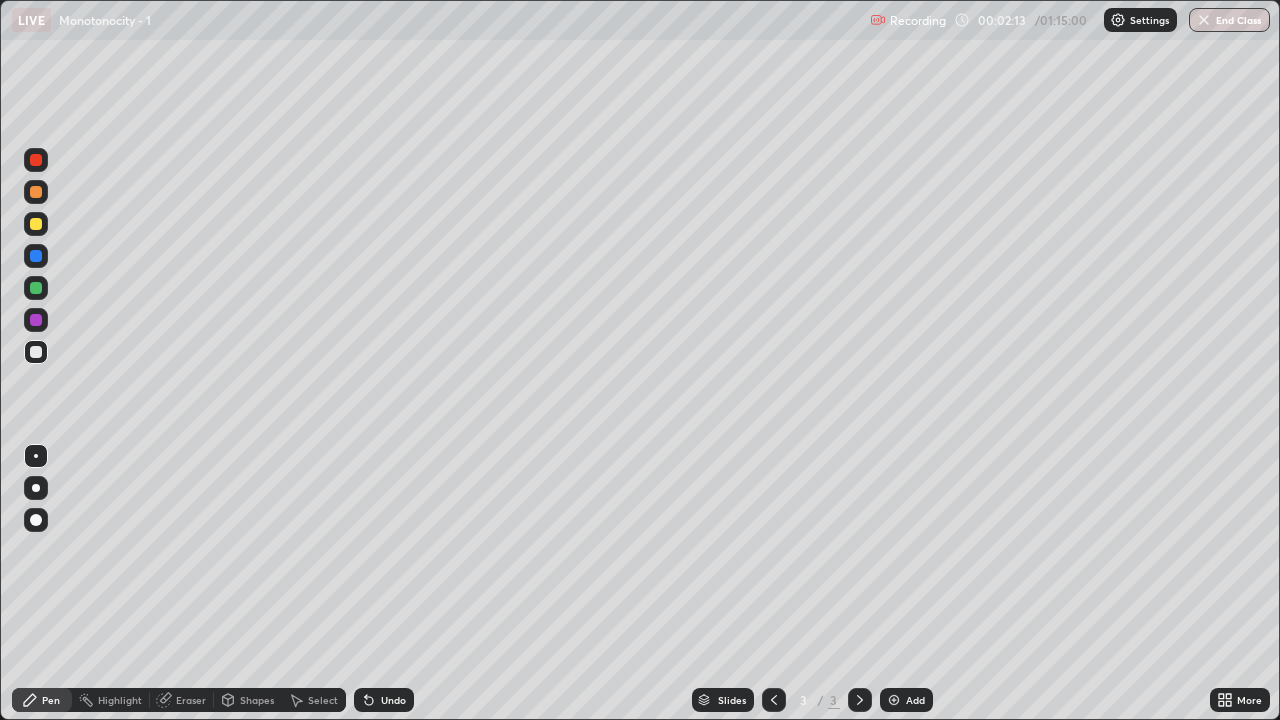 click on "Undo" at bounding box center [393, 700] 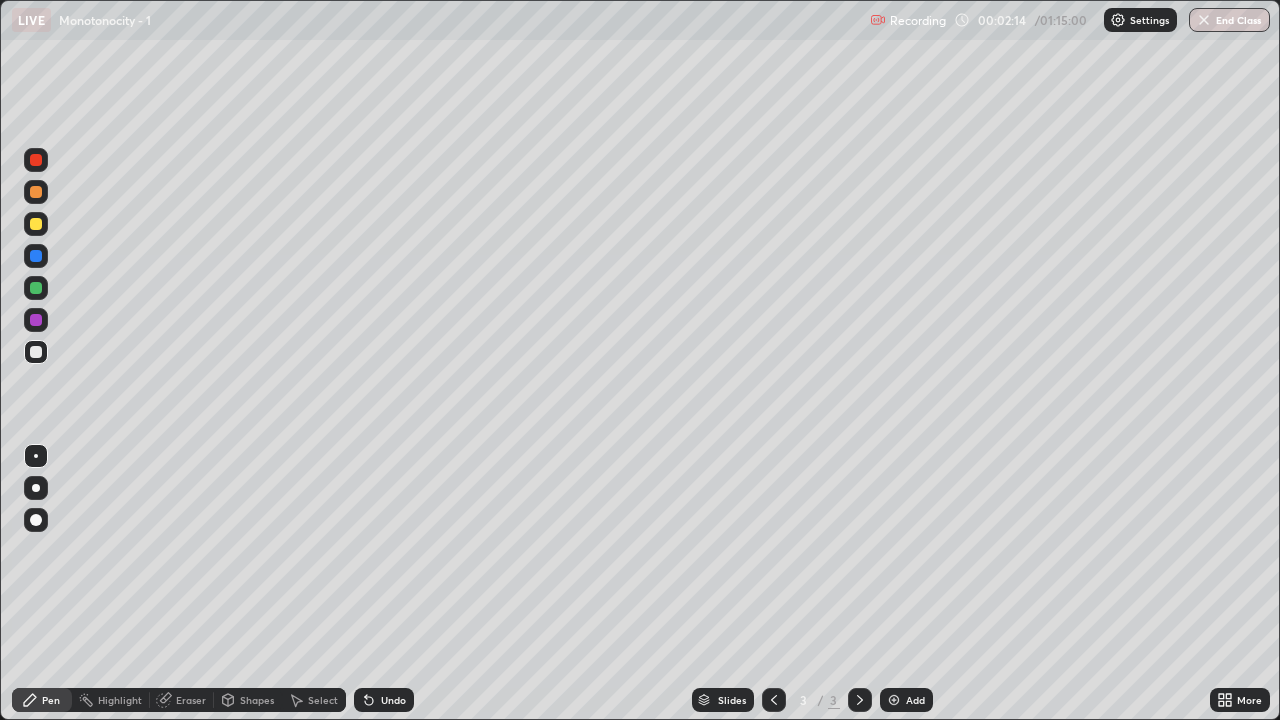 click on "Undo" at bounding box center (393, 700) 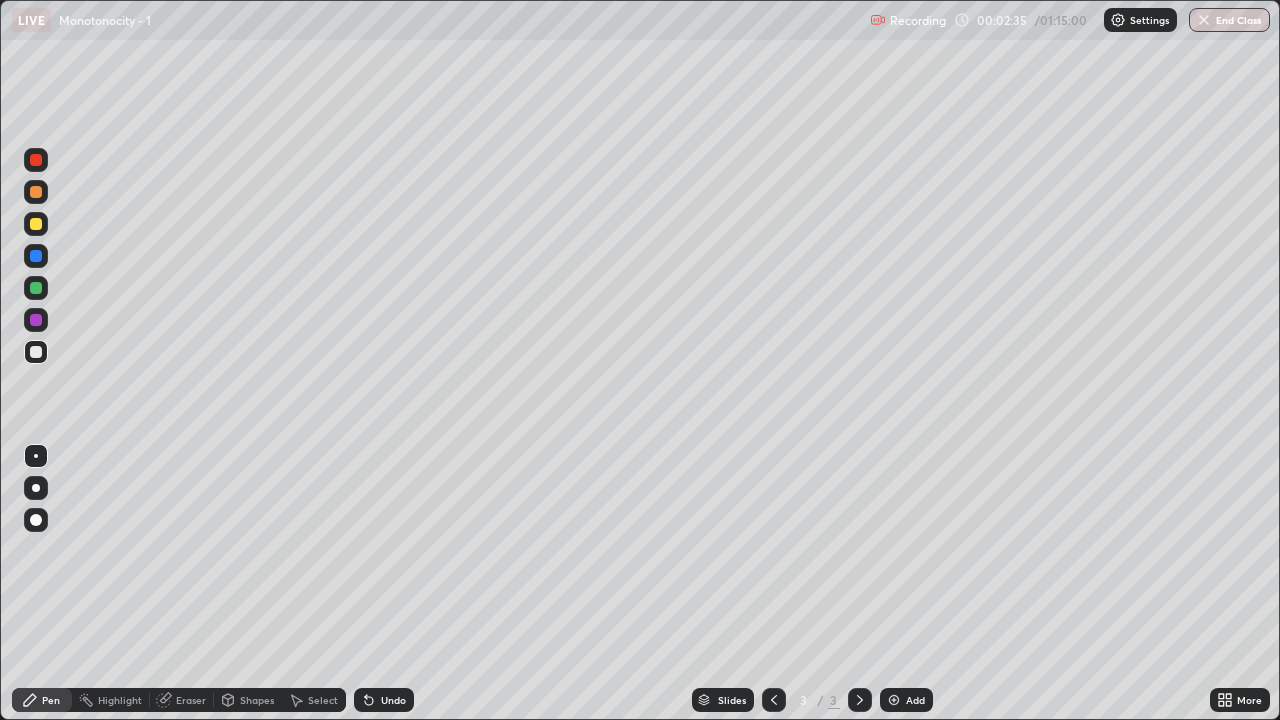 click on "Select" at bounding box center (323, 700) 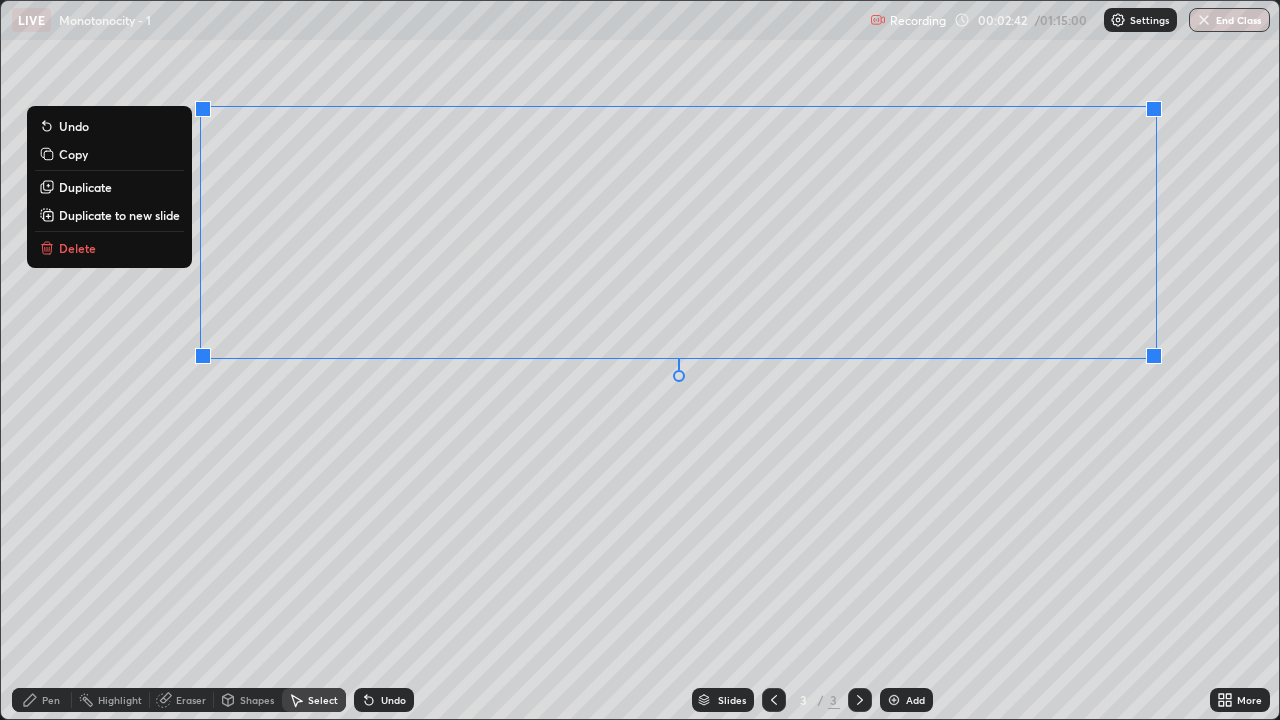 click on "0 ° Undo Copy Duplicate Duplicate to new slide Delete" at bounding box center (640, 360) 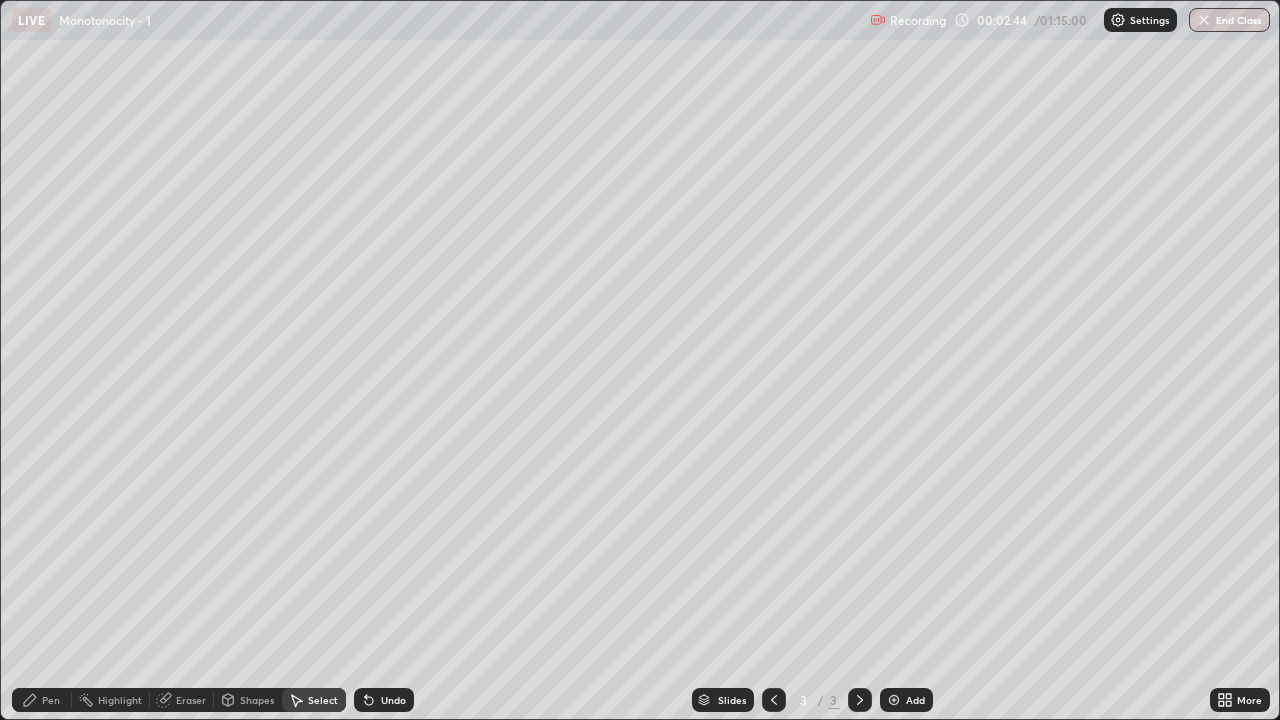click on "Pen" at bounding box center [51, 700] 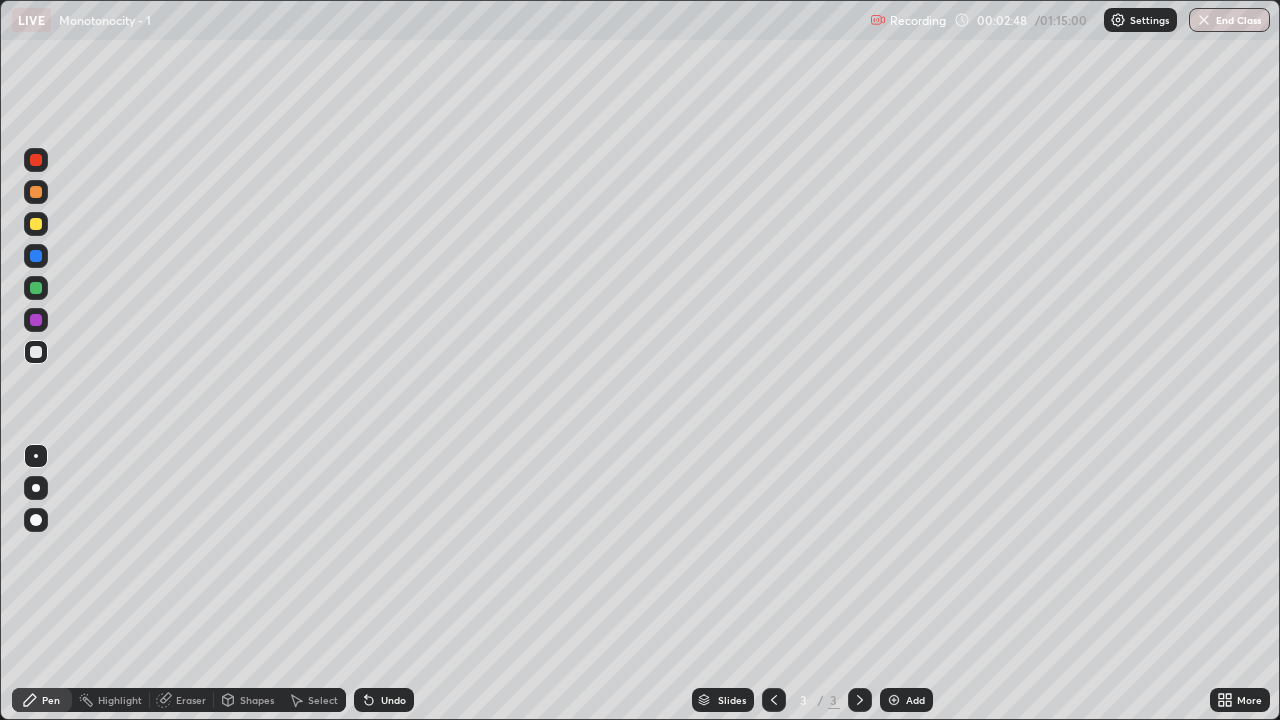 click on "Undo" at bounding box center (393, 700) 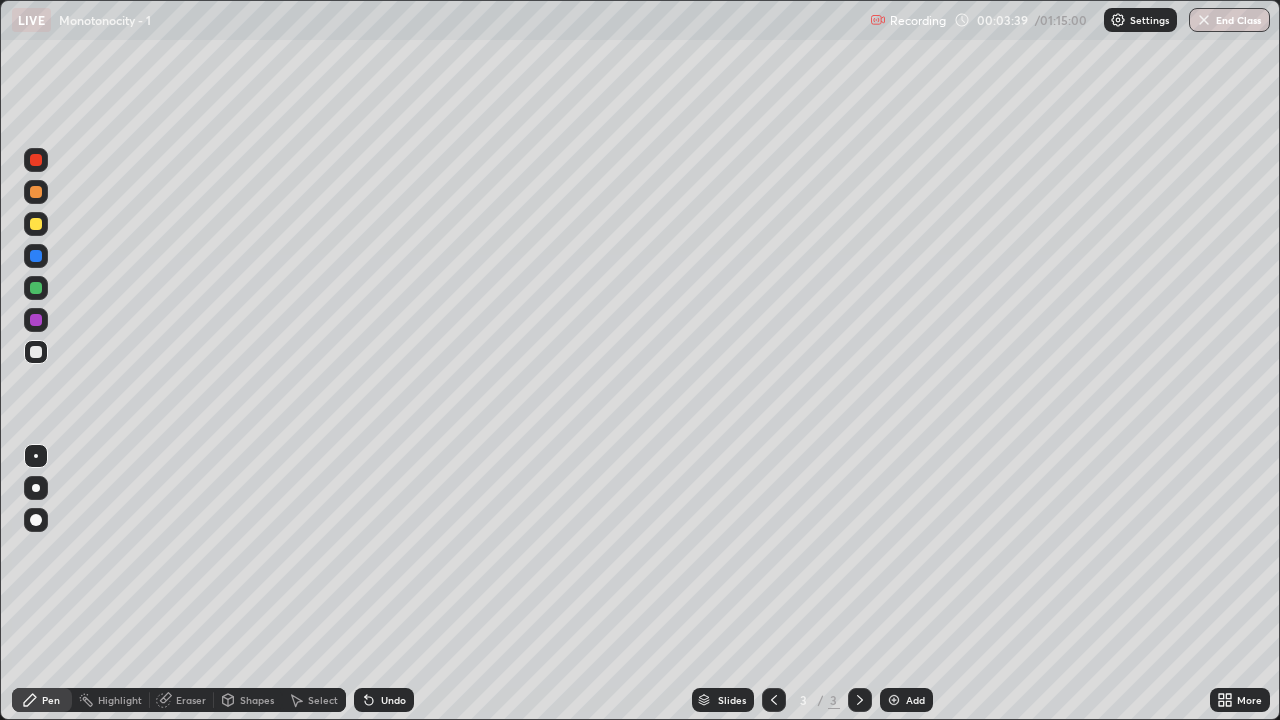 click at bounding box center (36, 224) 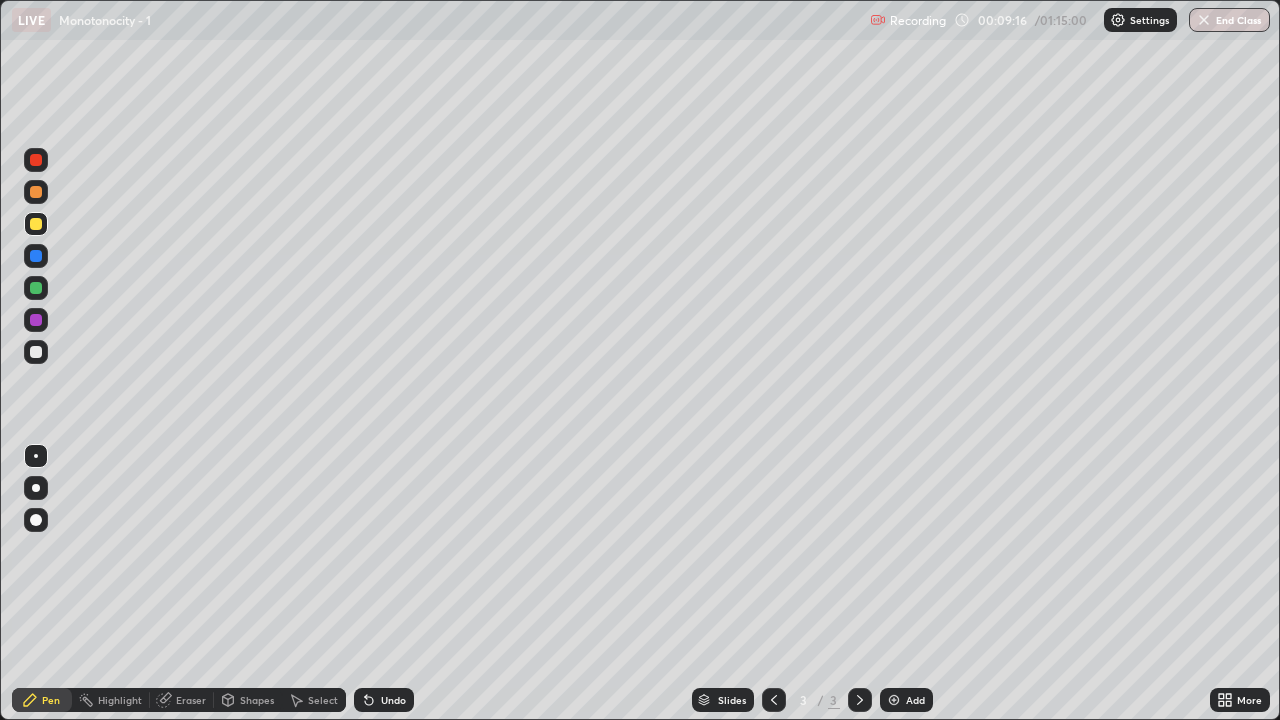click on "Eraser" at bounding box center (191, 700) 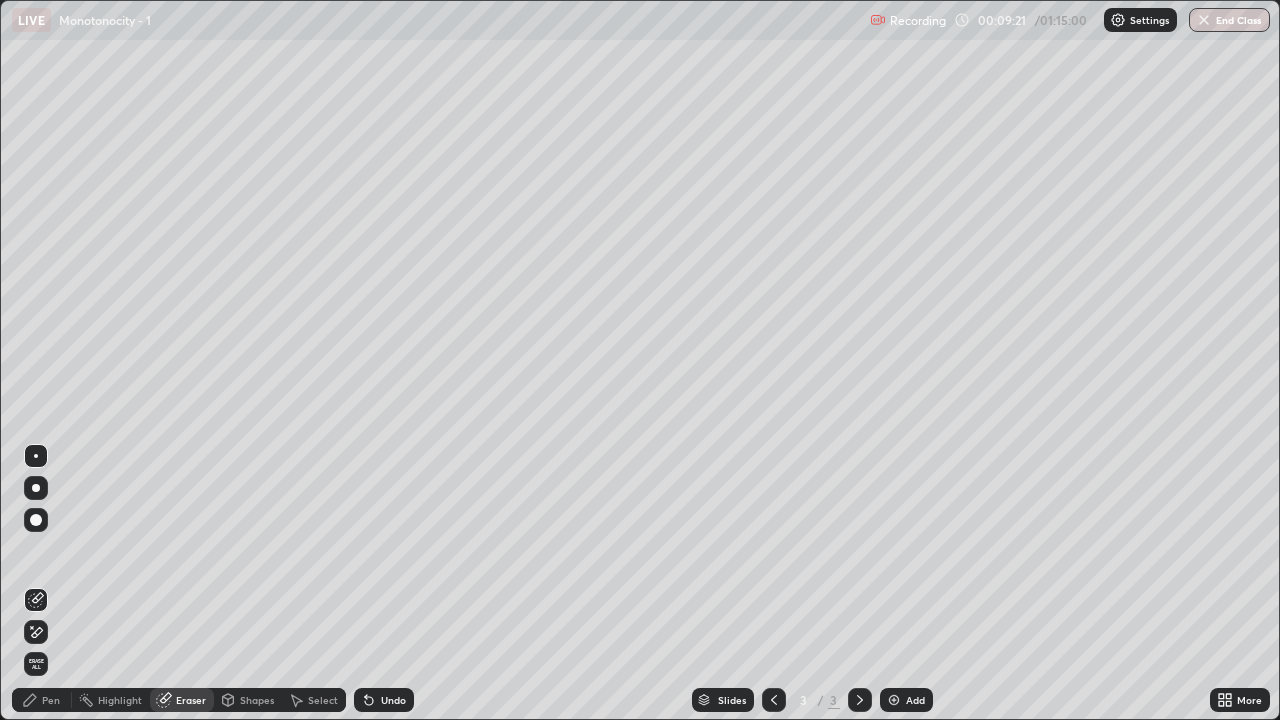 click on "Pen" at bounding box center [51, 700] 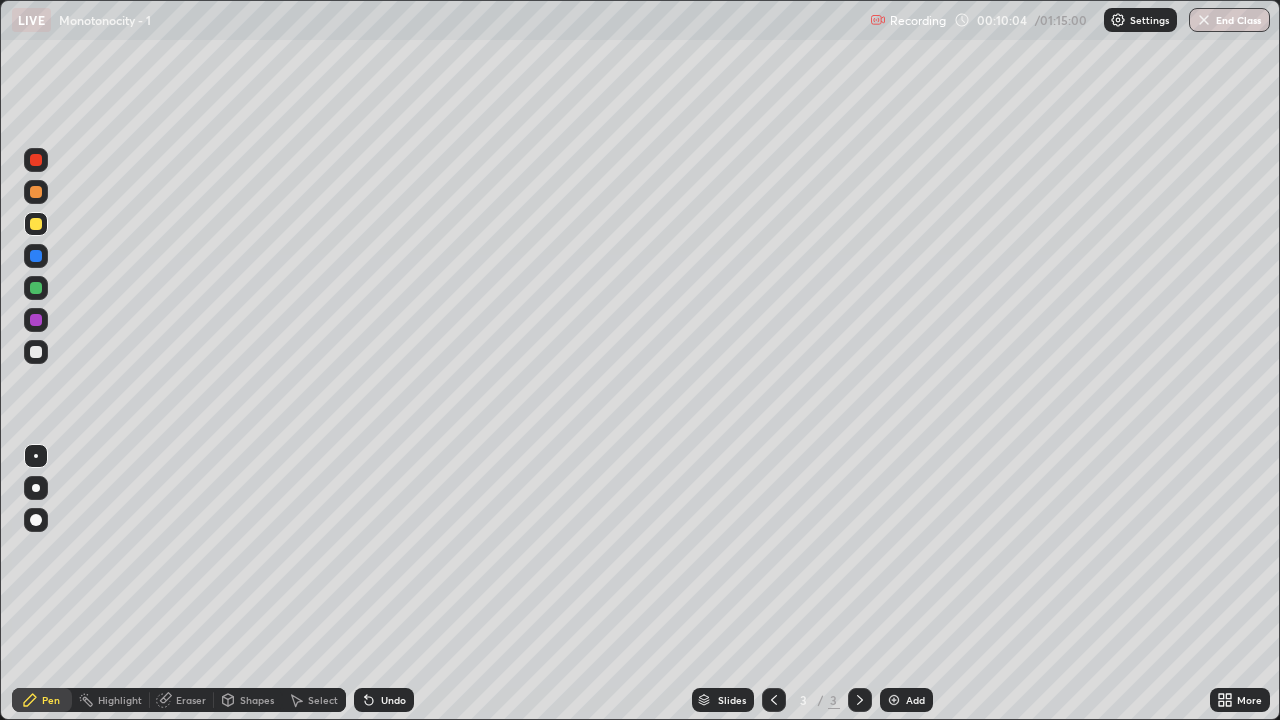 click on "Undo" at bounding box center (393, 700) 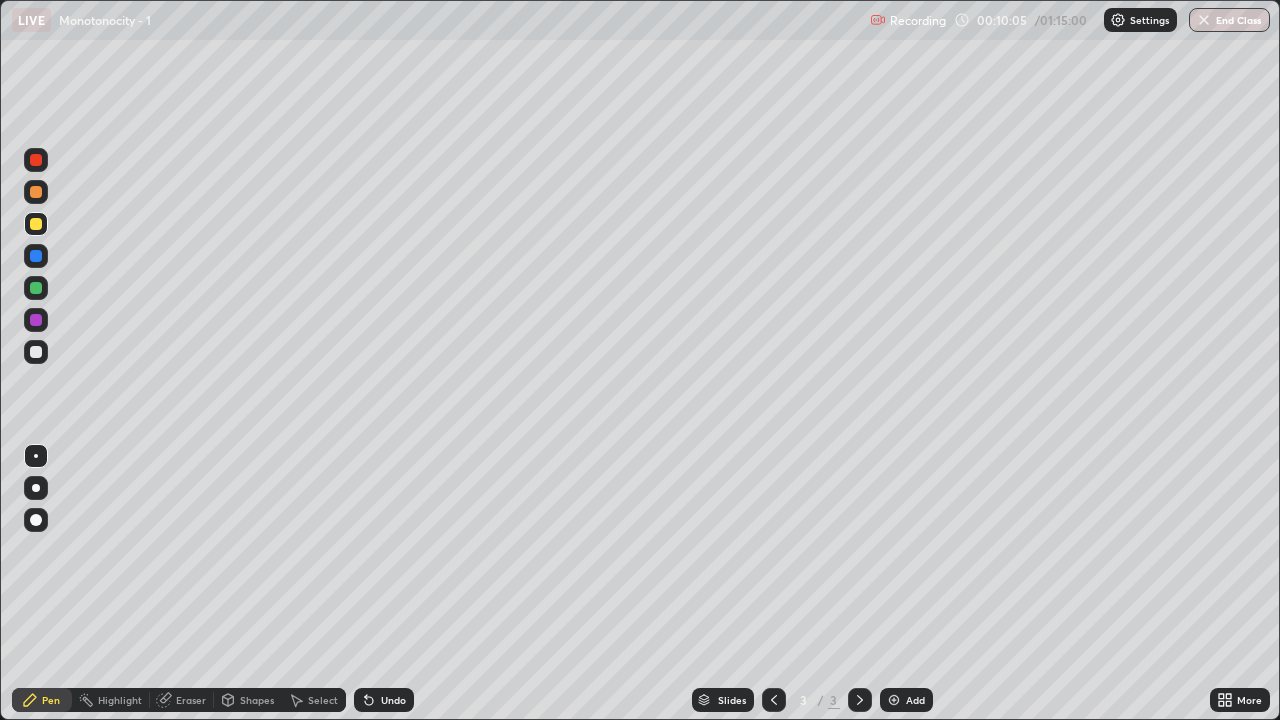 click at bounding box center (36, 352) 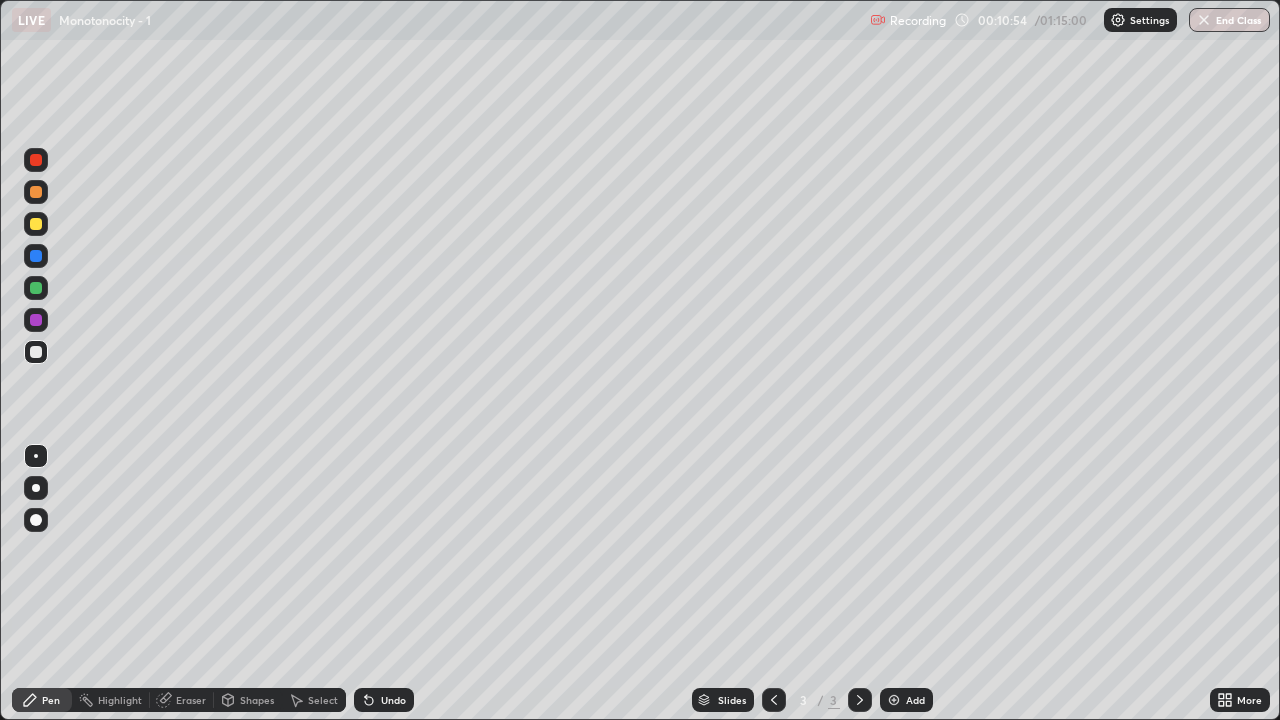 click on "Add" at bounding box center (906, 700) 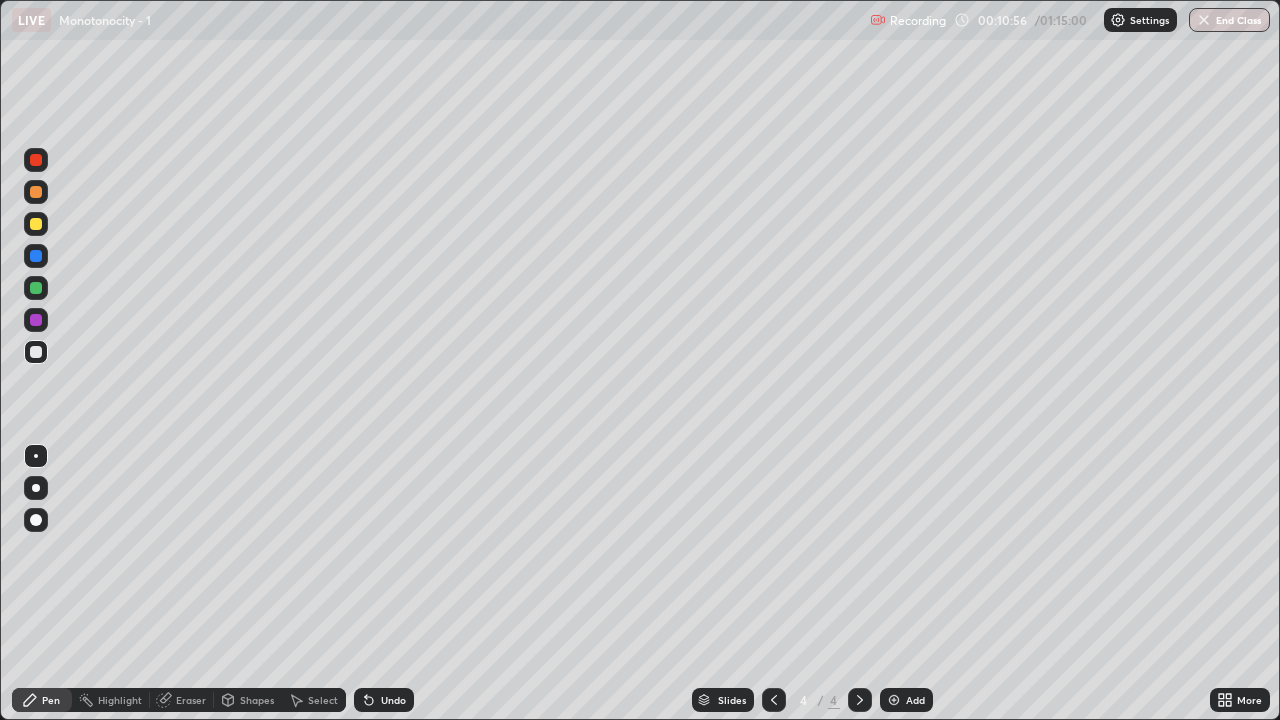click at bounding box center [36, 352] 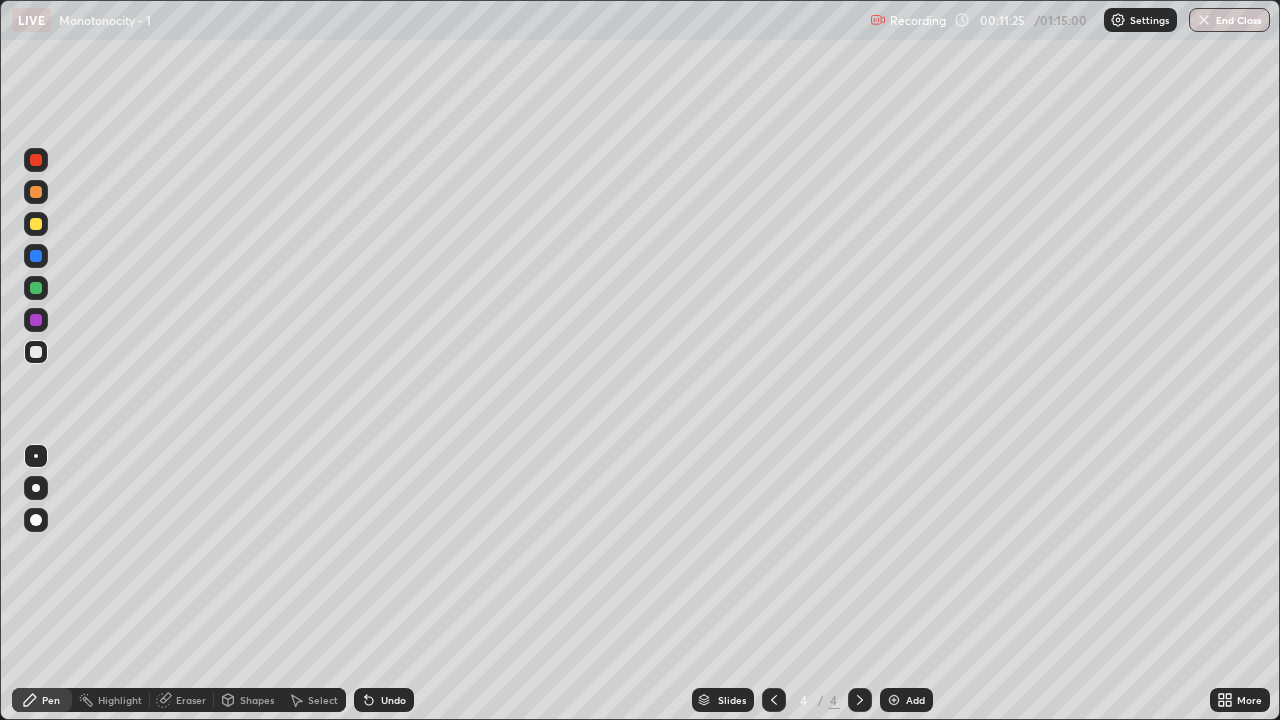 click on "Select" at bounding box center (323, 700) 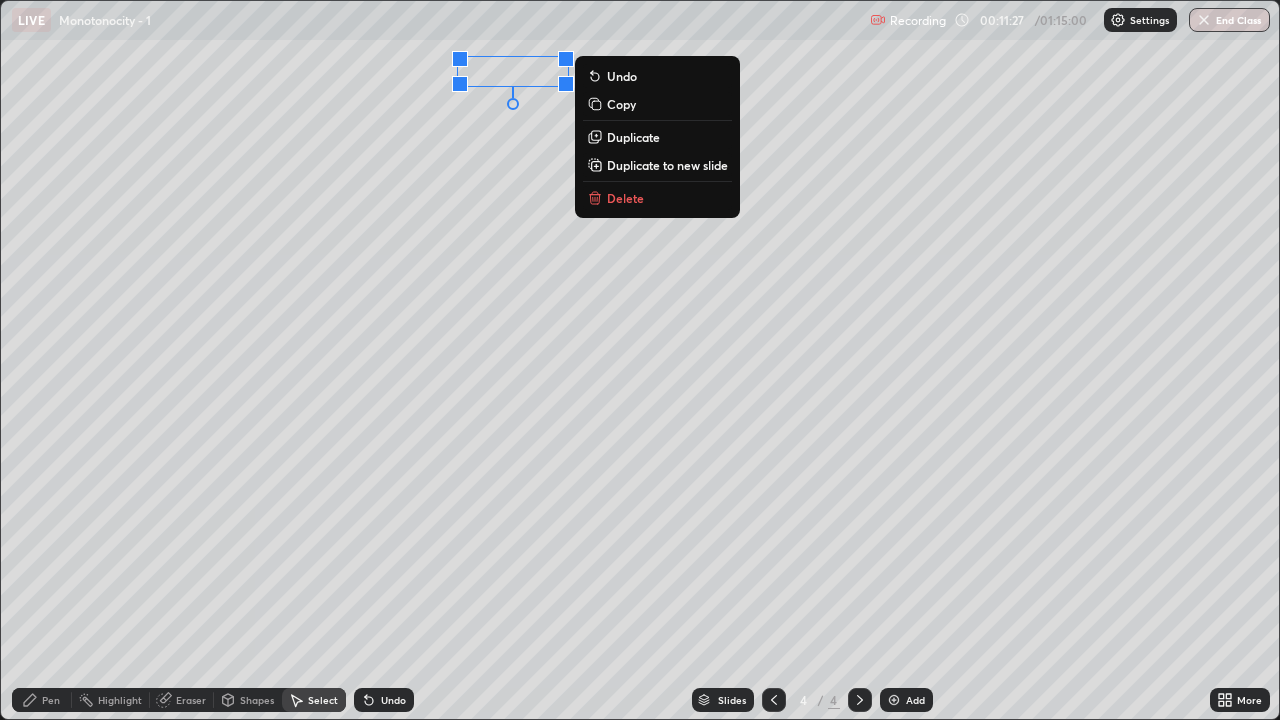 click on "Delete" at bounding box center (625, 198) 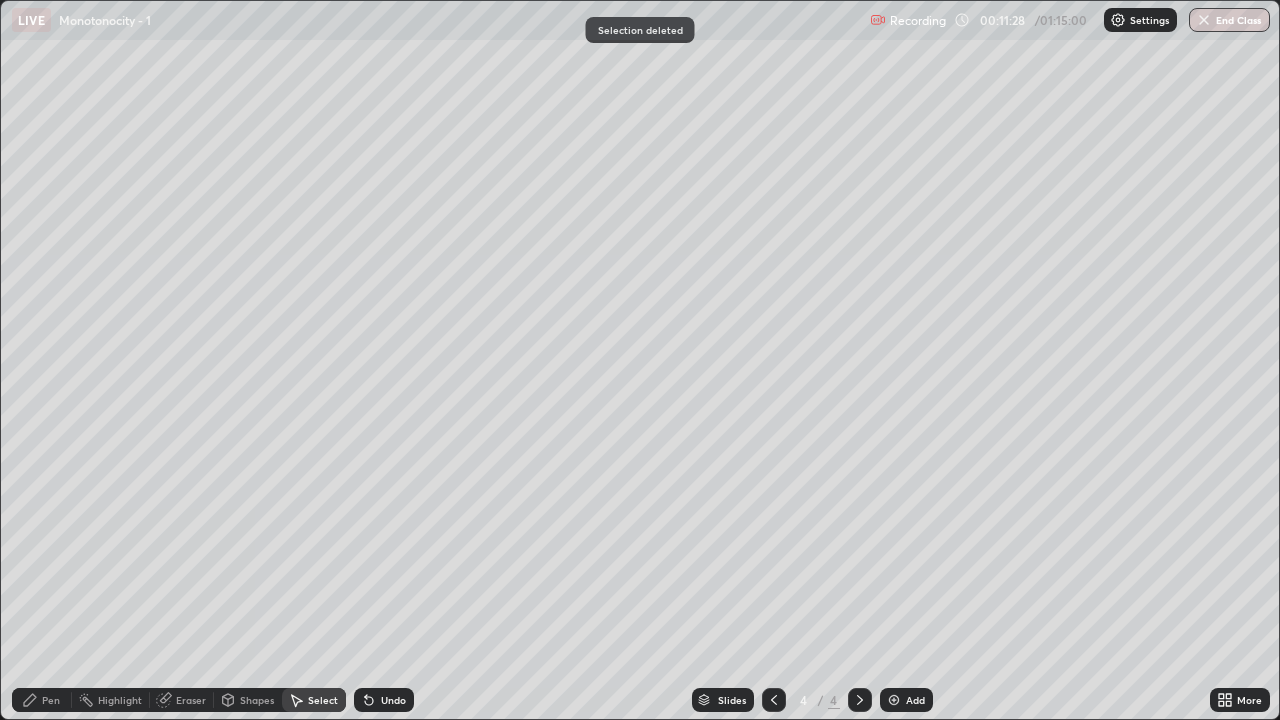 click on "Pen" at bounding box center [51, 700] 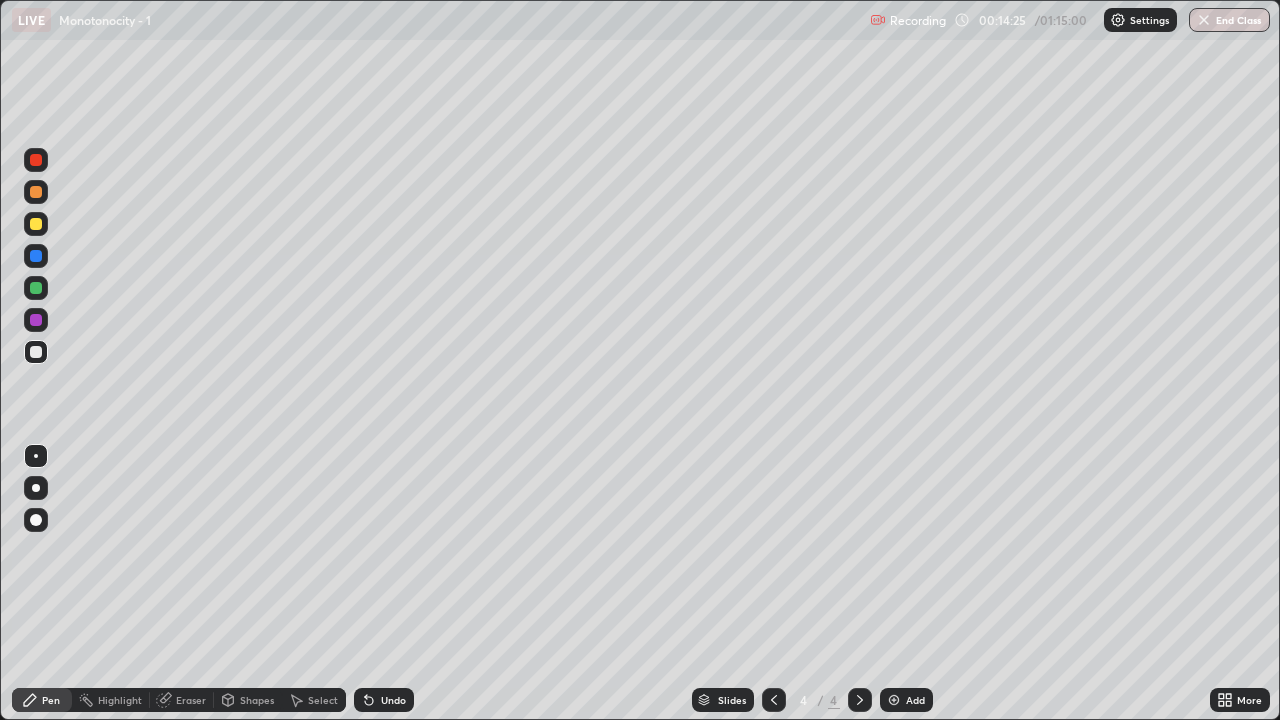 click on "Eraser" at bounding box center (182, 700) 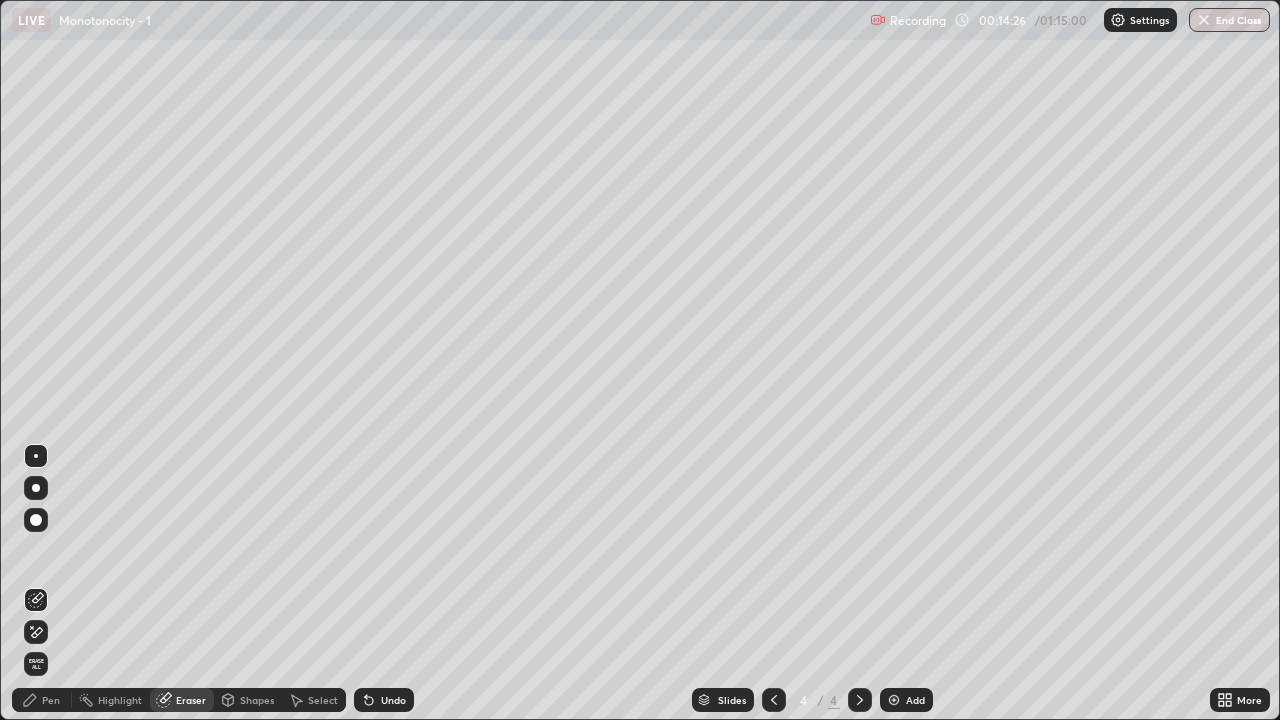 click 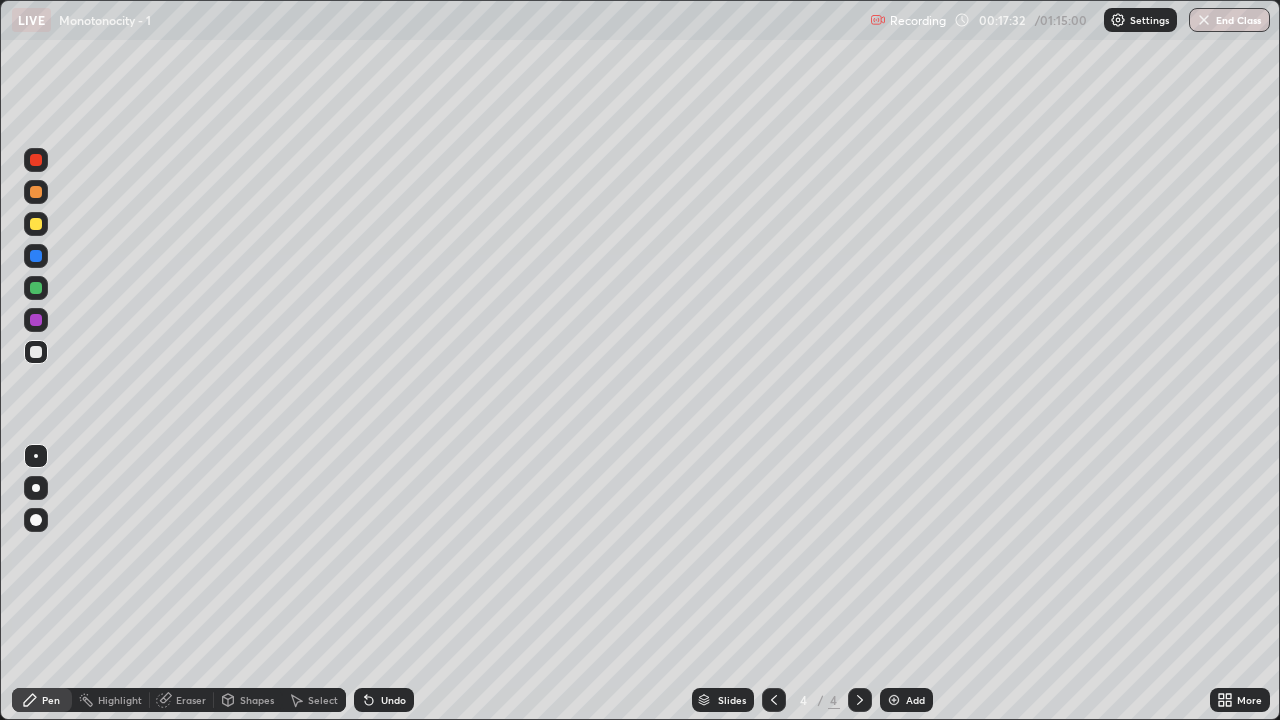click on "Eraser" at bounding box center (191, 700) 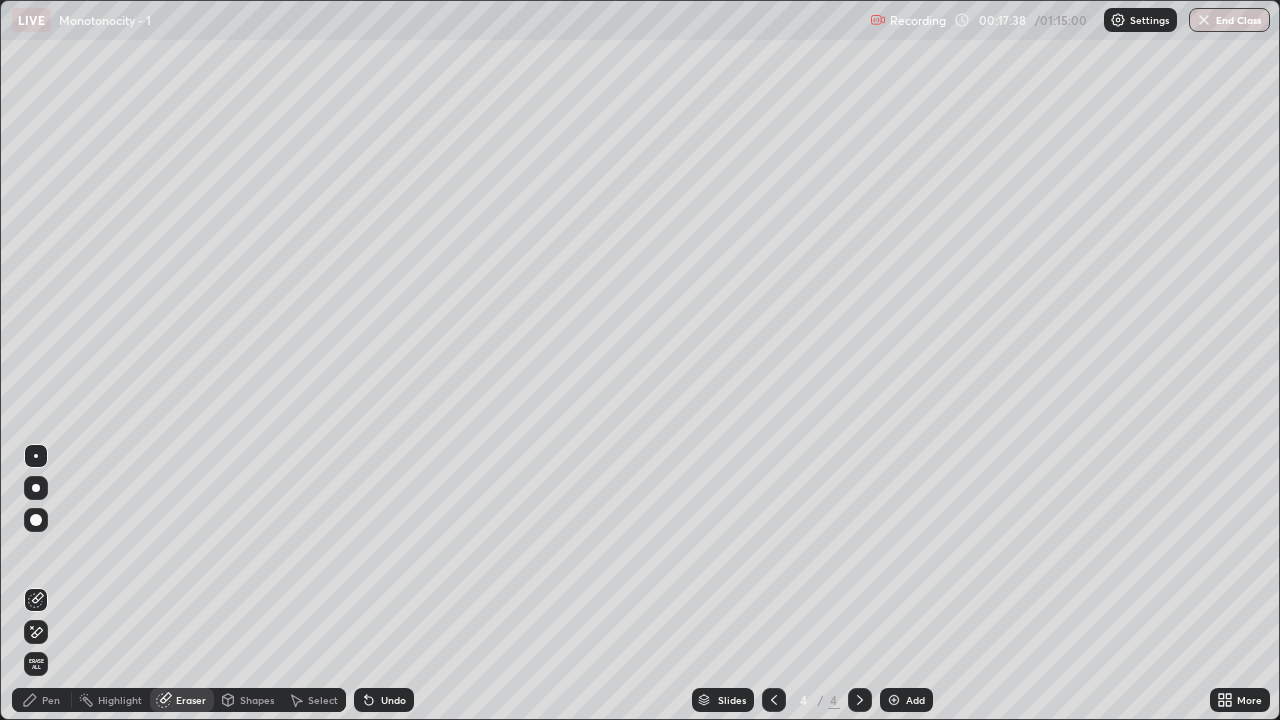 click on "Pen" at bounding box center (42, 700) 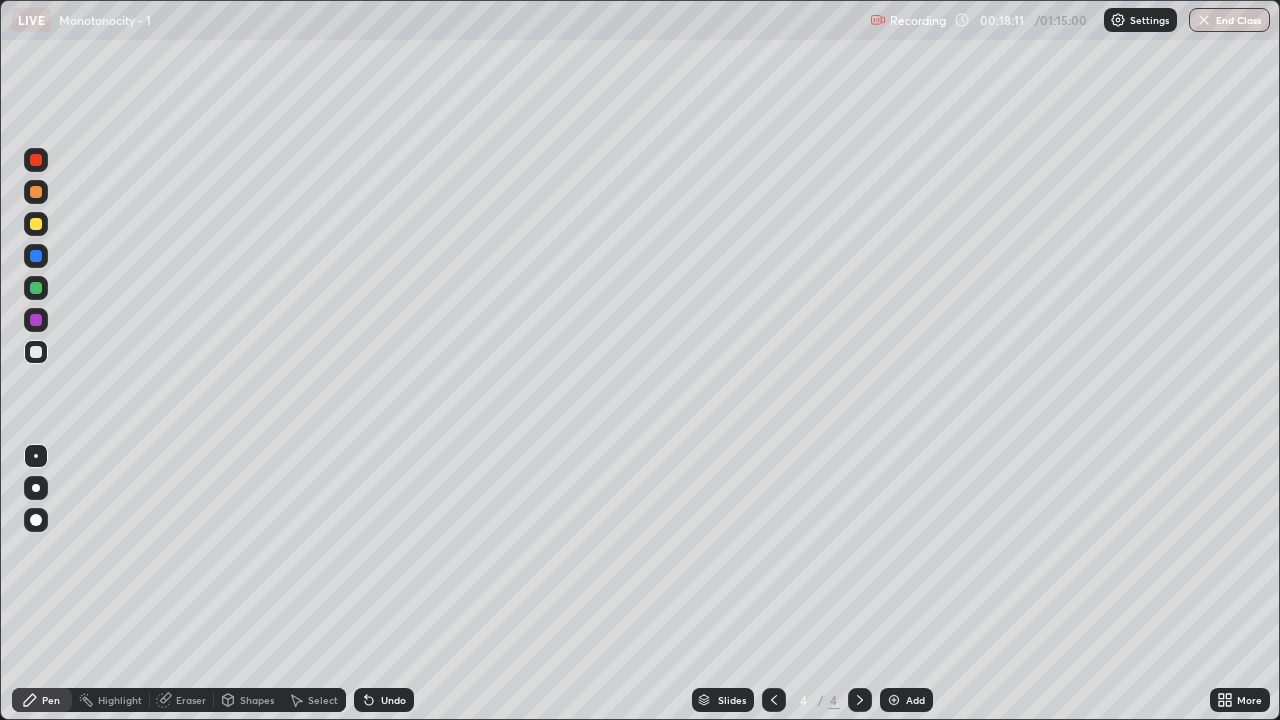 click on "Eraser" at bounding box center [182, 700] 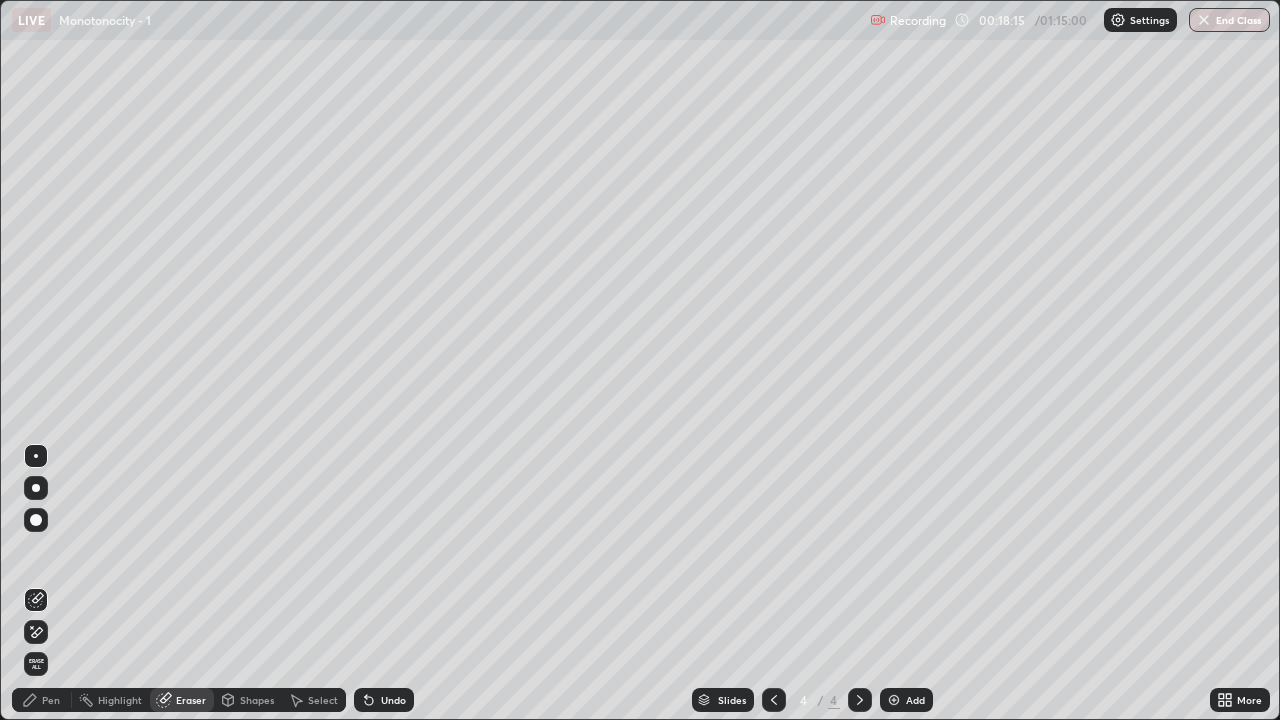 click on "Pen" at bounding box center [42, 700] 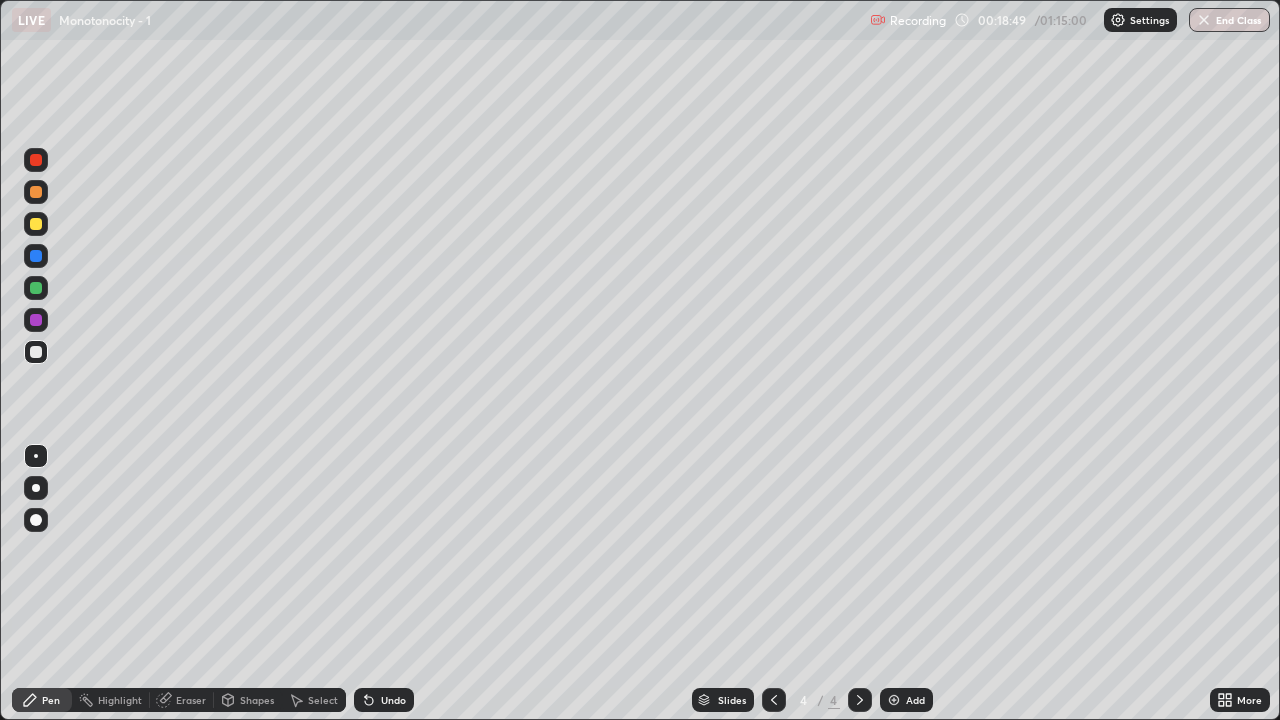 click on "Undo" at bounding box center [384, 700] 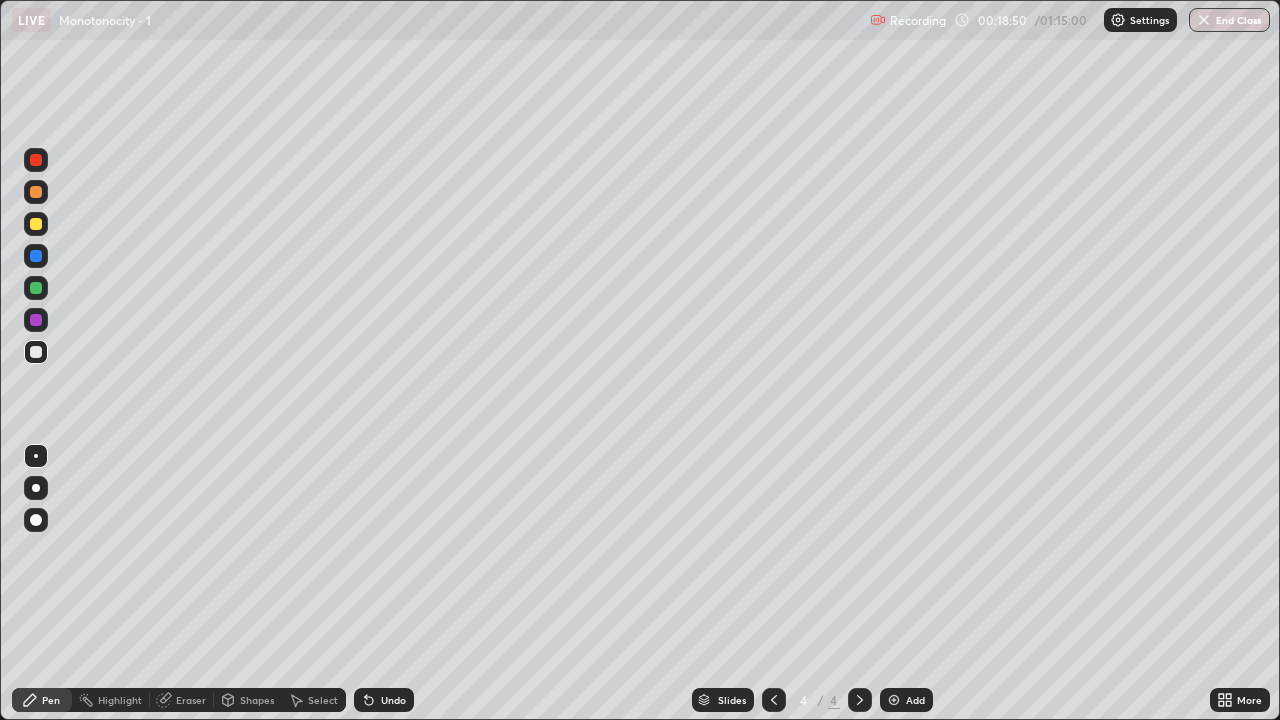 click on "Undo" at bounding box center (393, 700) 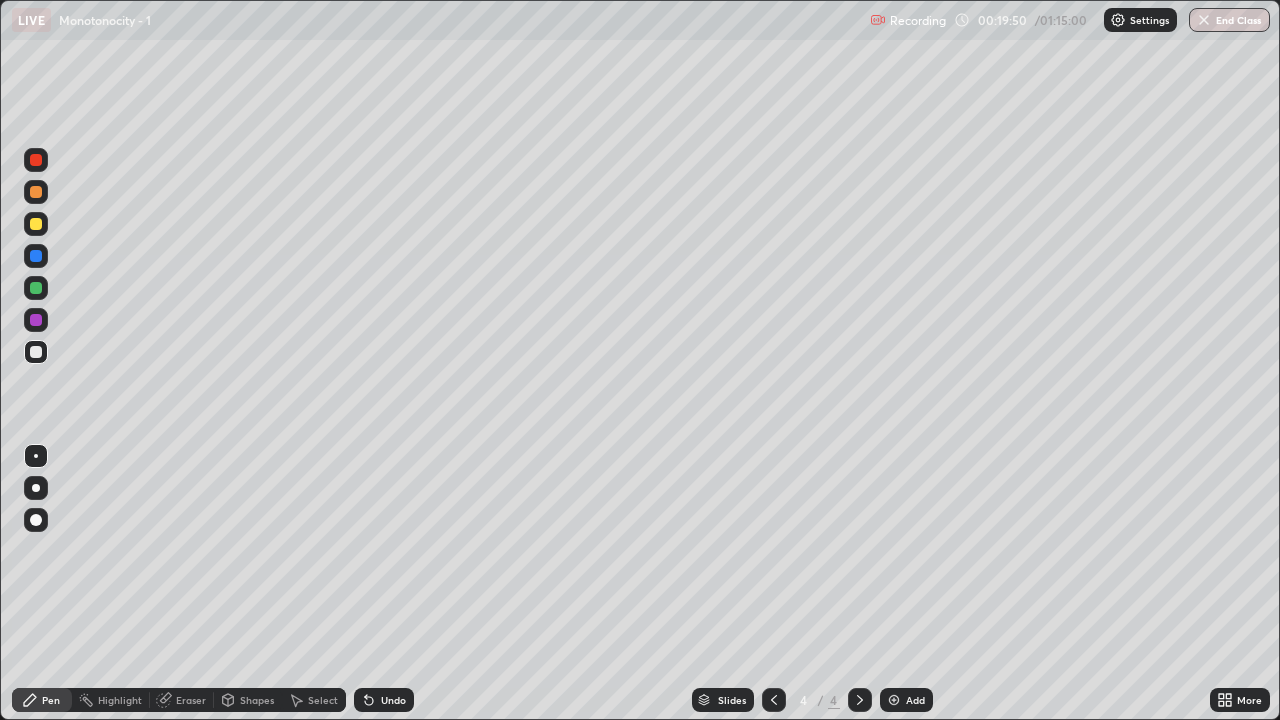 click on "Add" at bounding box center [915, 700] 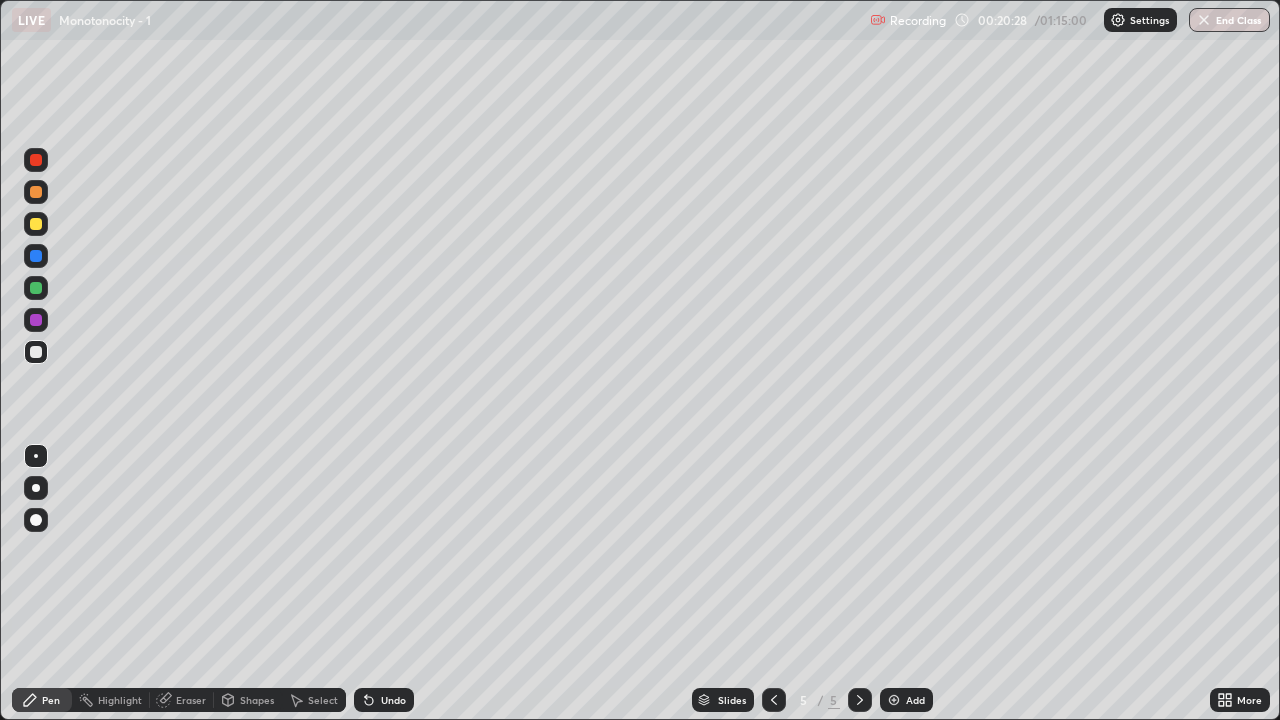 click on "Undo" at bounding box center [393, 700] 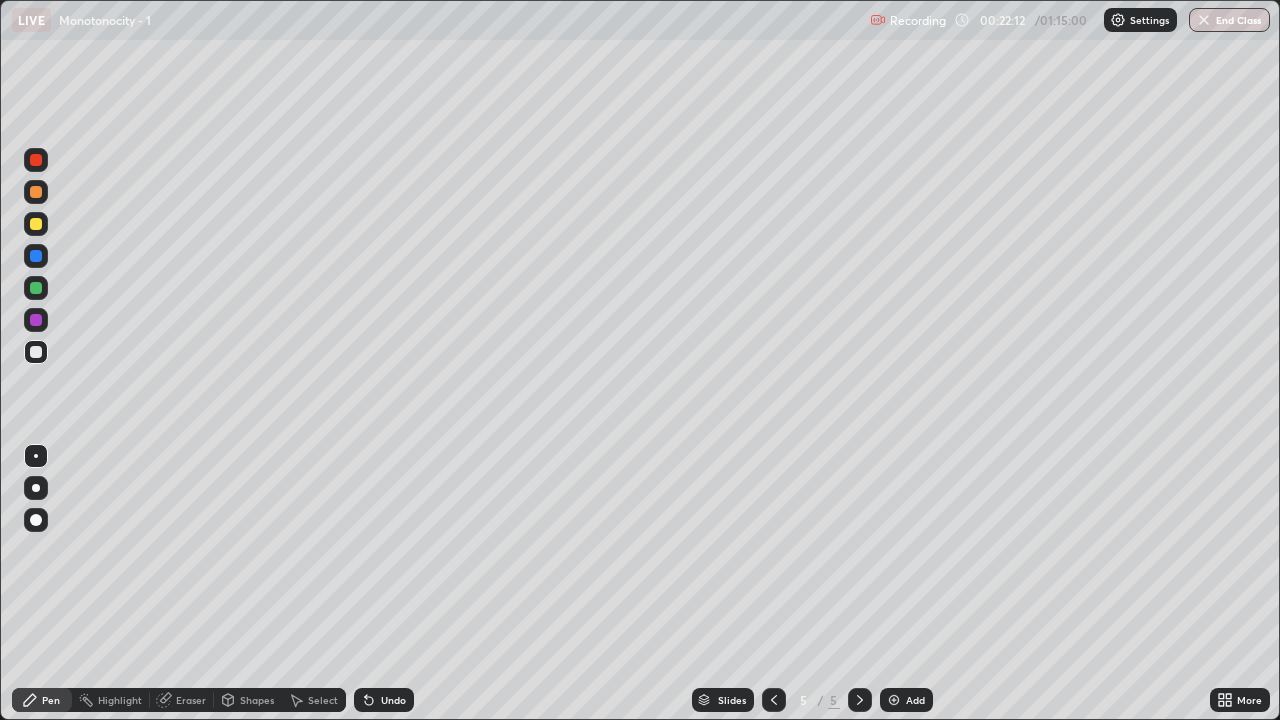 click on "Undo" at bounding box center (393, 700) 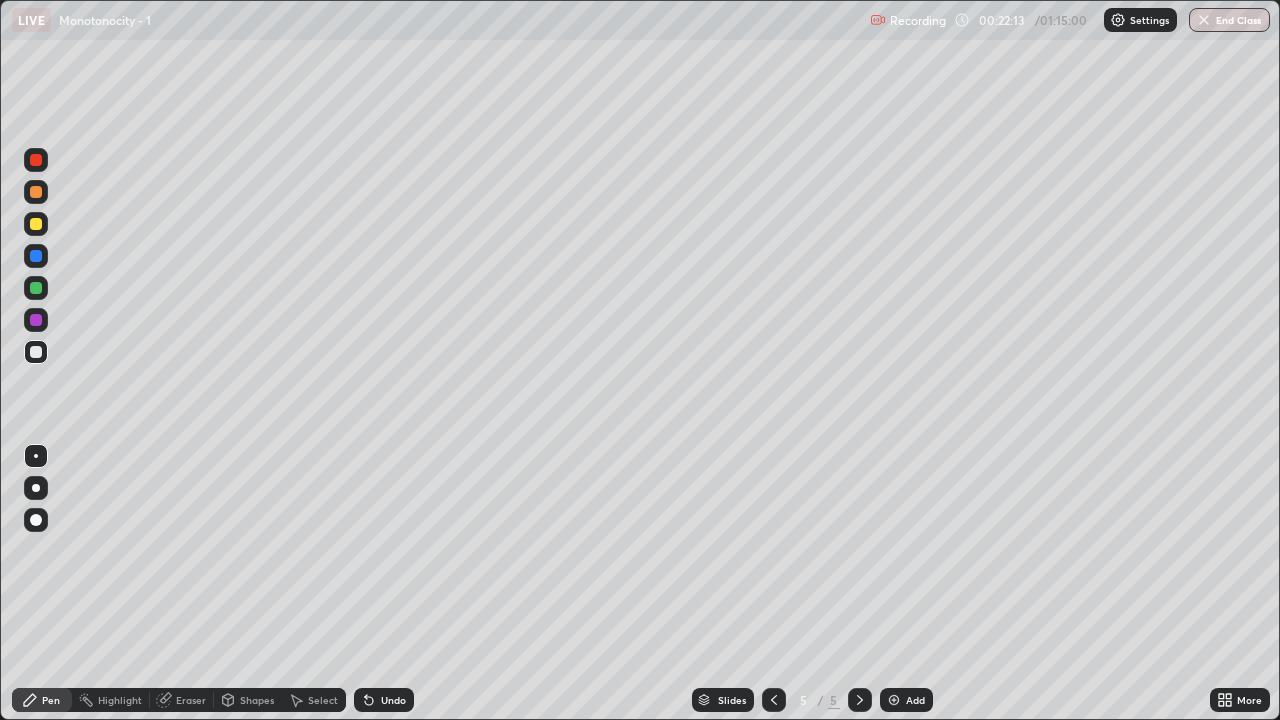 click on "Undo" at bounding box center [393, 700] 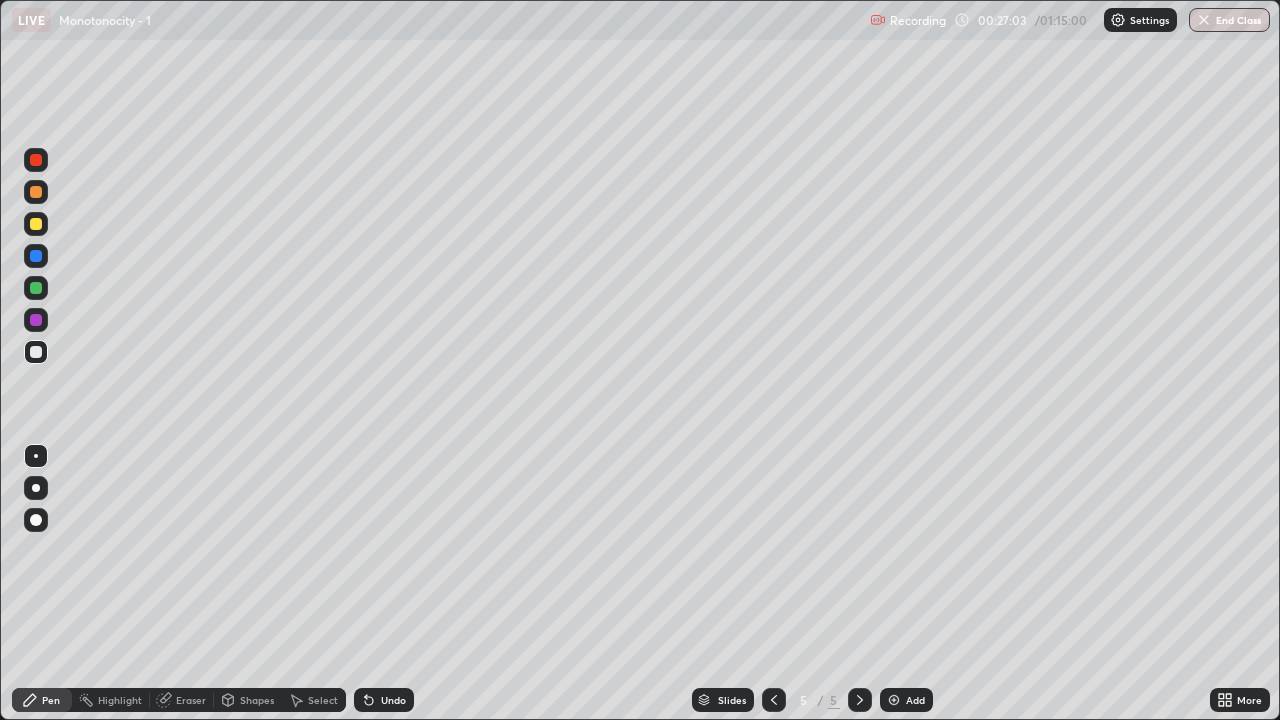 click 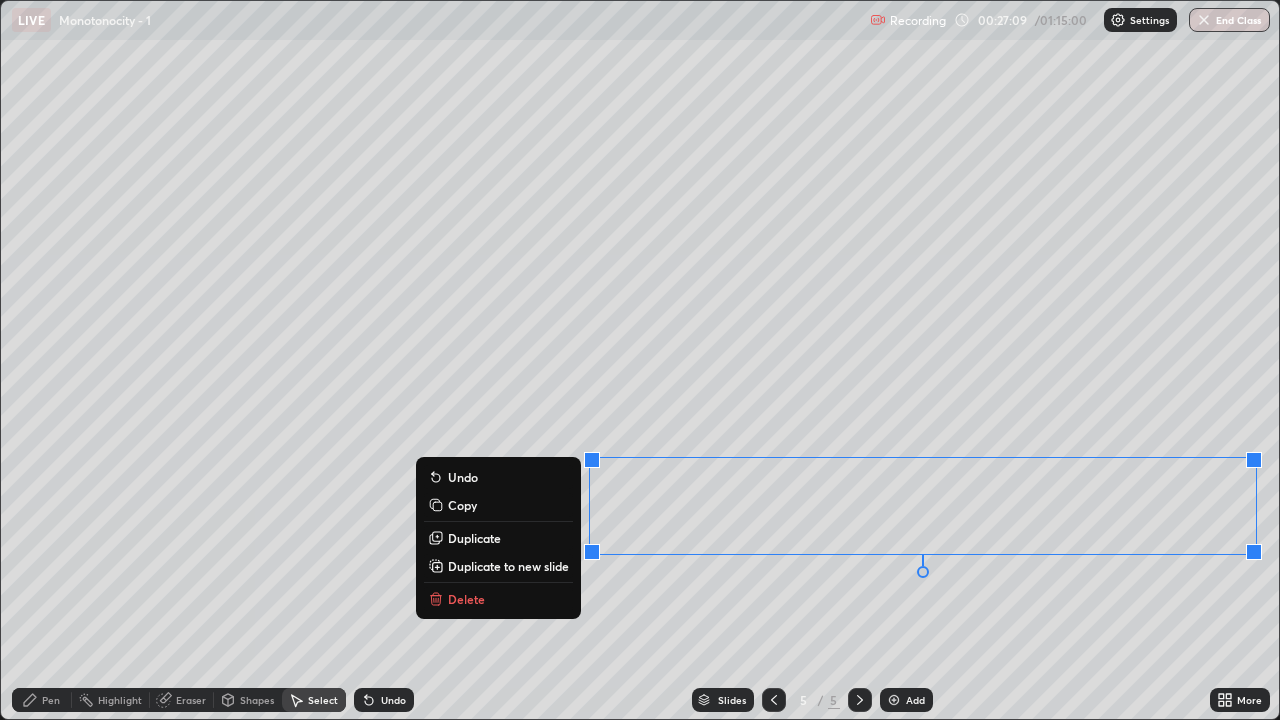 click on "Duplicate to new slide" at bounding box center [508, 566] 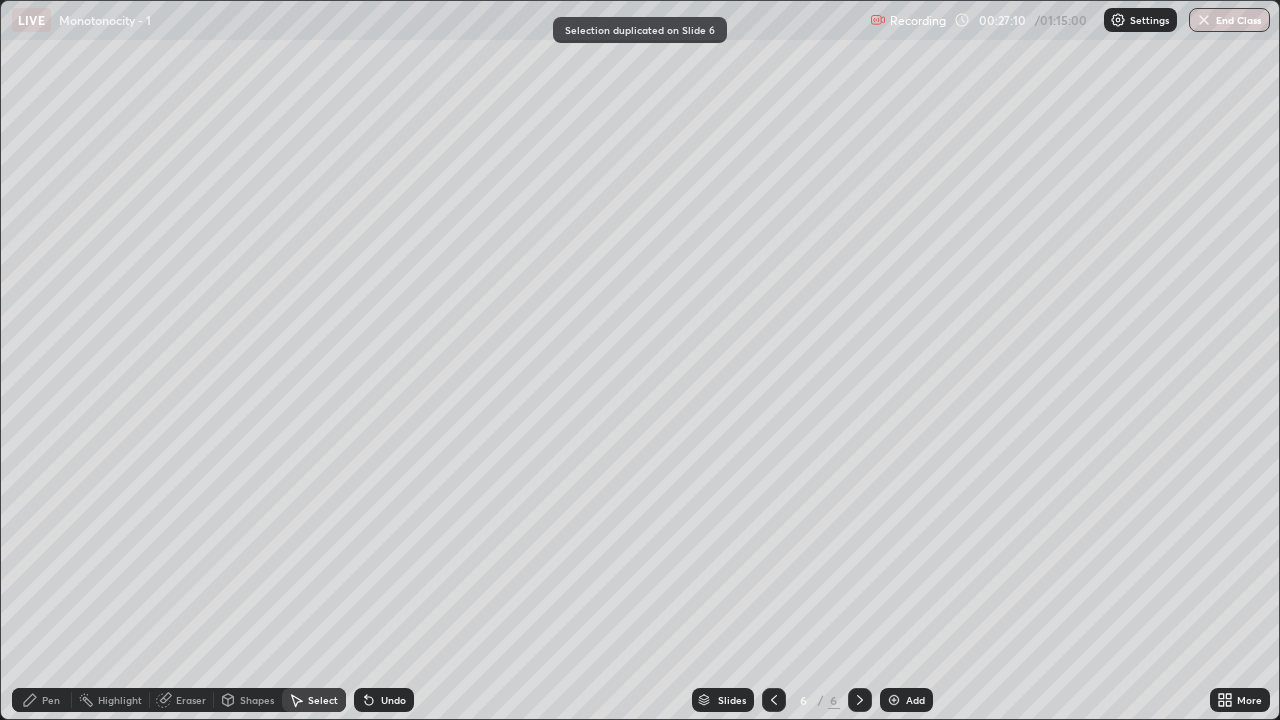 click on "0 ° Undo Copy Duplicate Duplicate to new slide Delete" at bounding box center (640, 360) 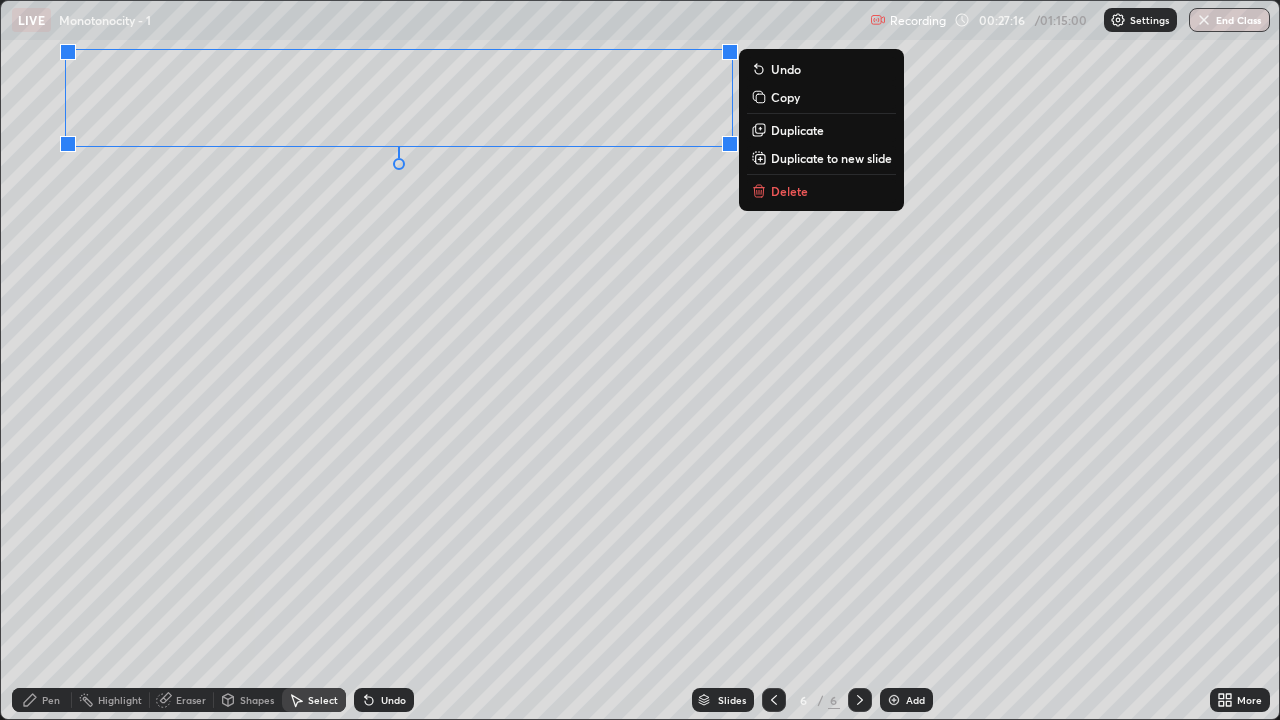 click on "Pen" at bounding box center (51, 700) 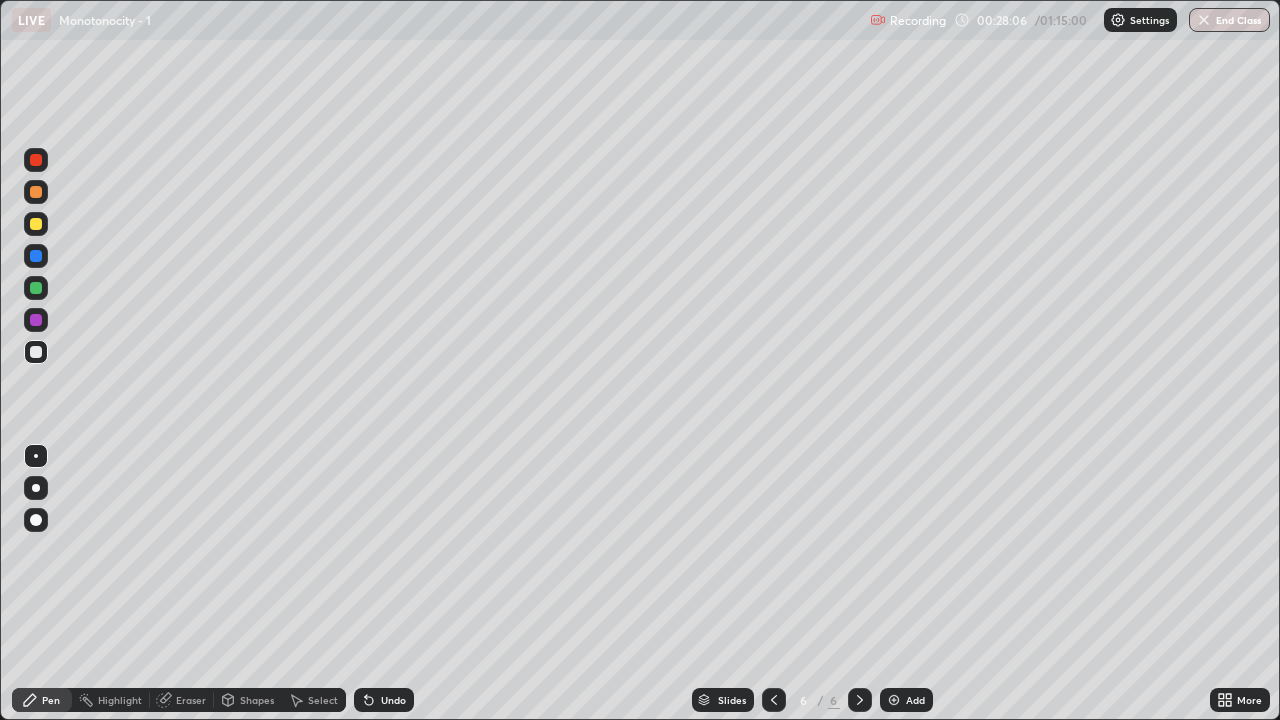 click on "Undo" at bounding box center [393, 700] 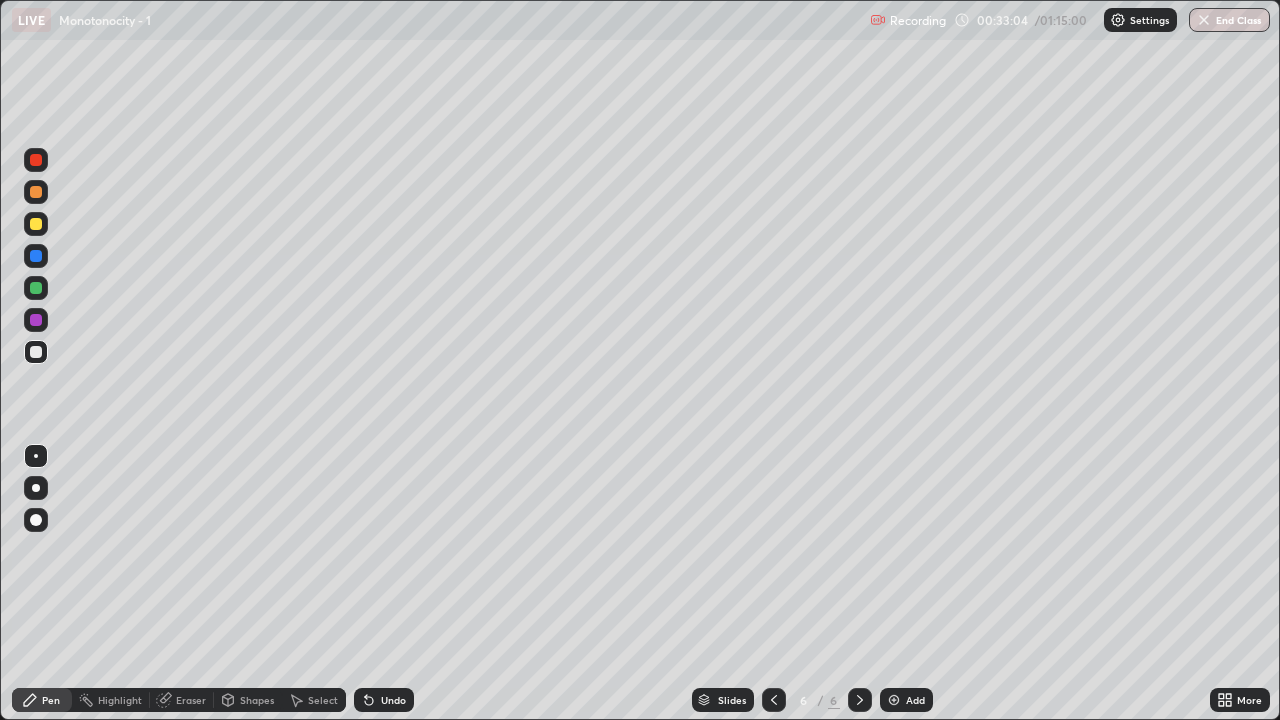 click on "Select" at bounding box center [323, 700] 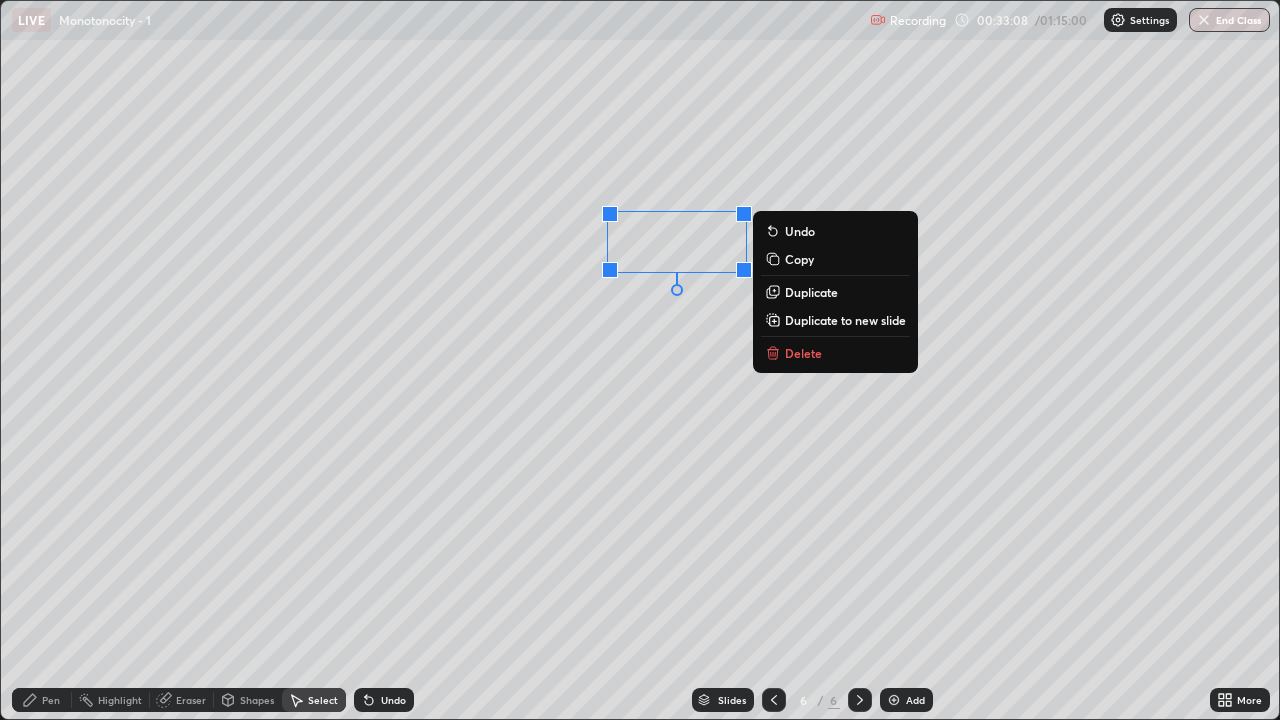 click on "Delete" at bounding box center [803, 353] 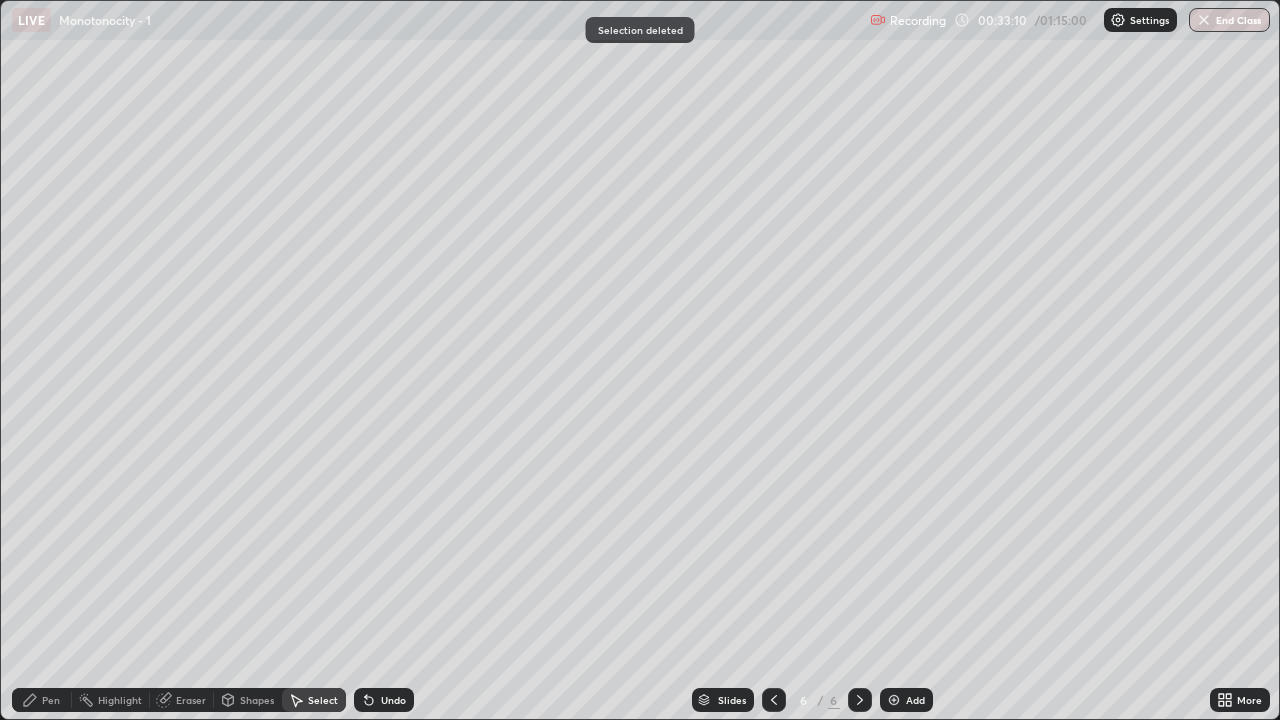 click on "Pen" at bounding box center (42, 700) 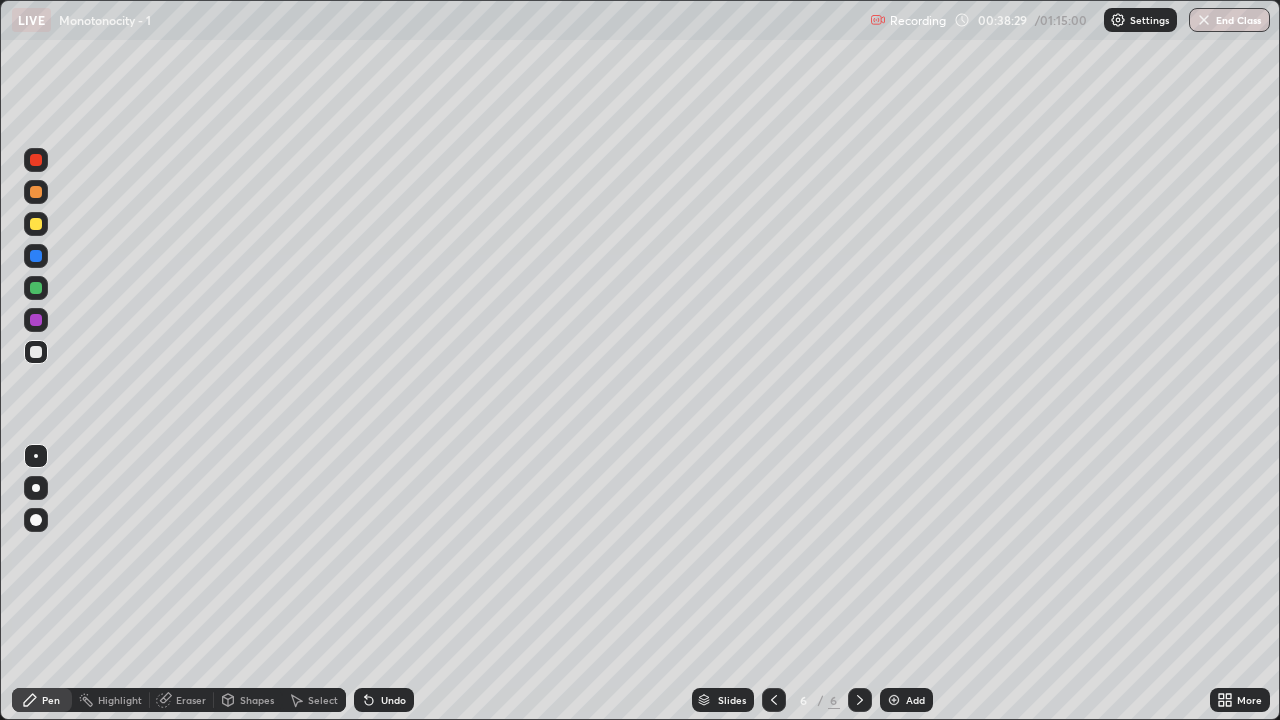 click 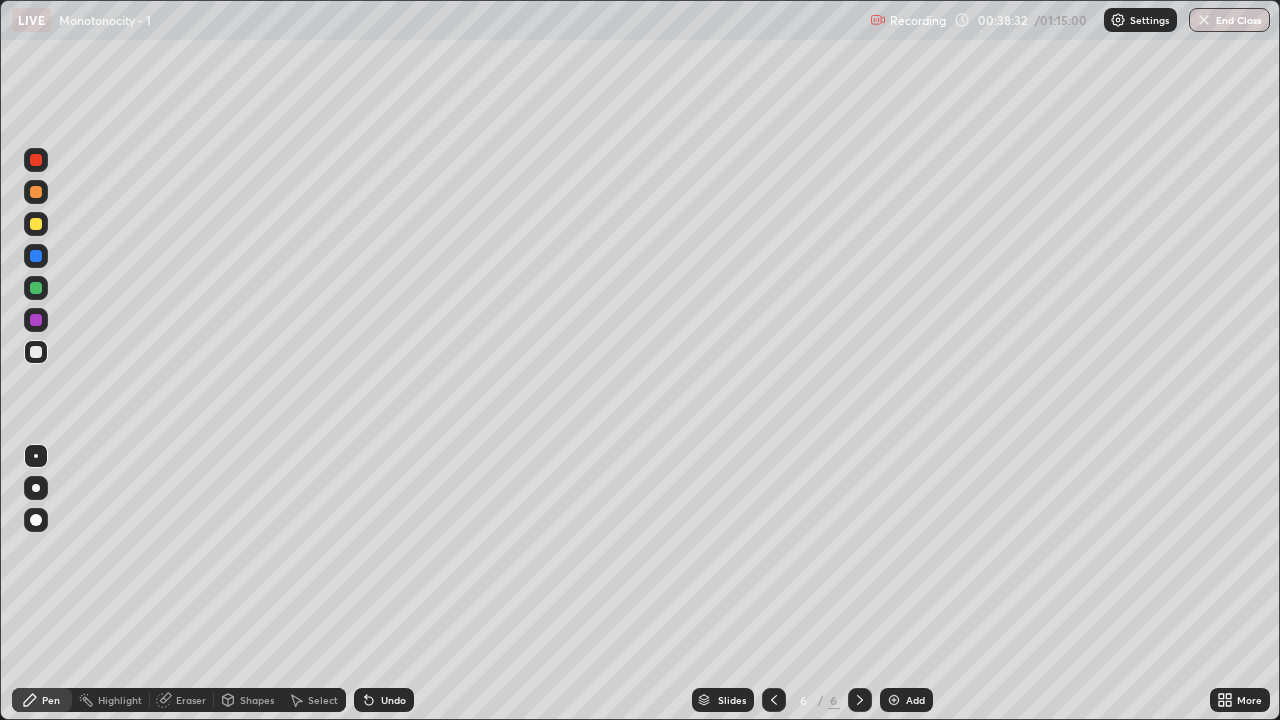 click at bounding box center (894, 700) 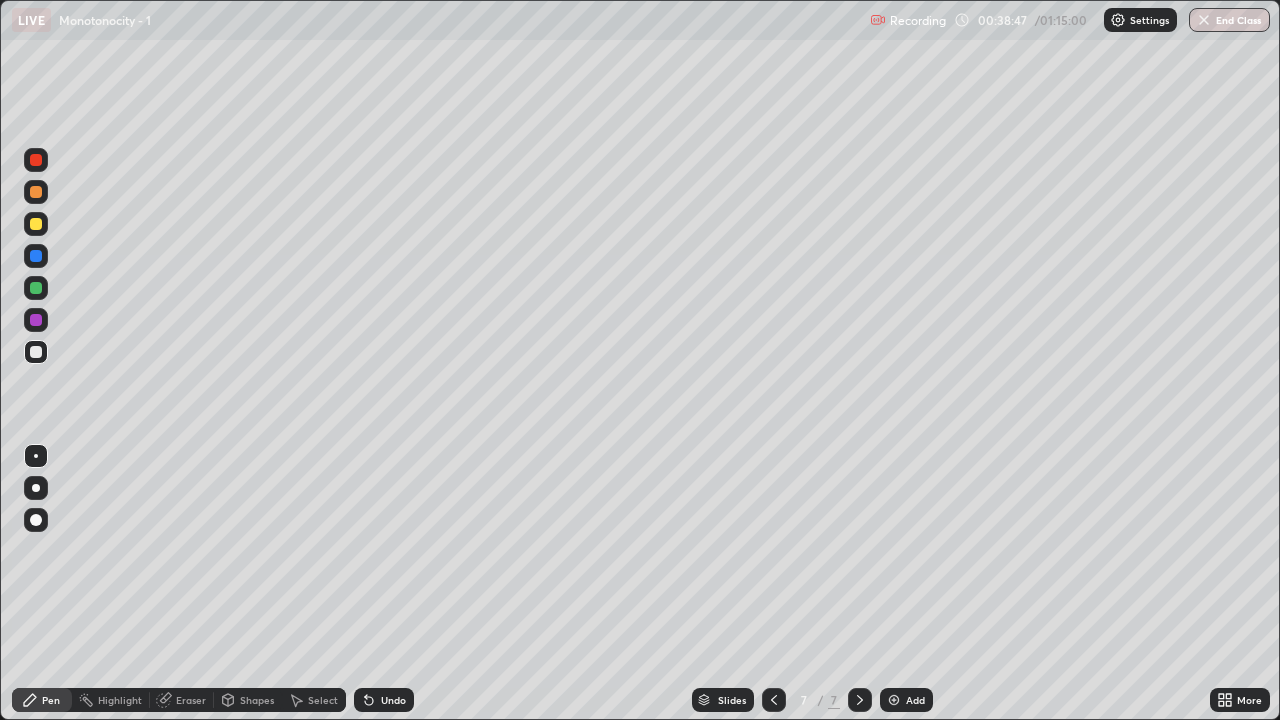 click on "Undo" at bounding box center [393, 700] 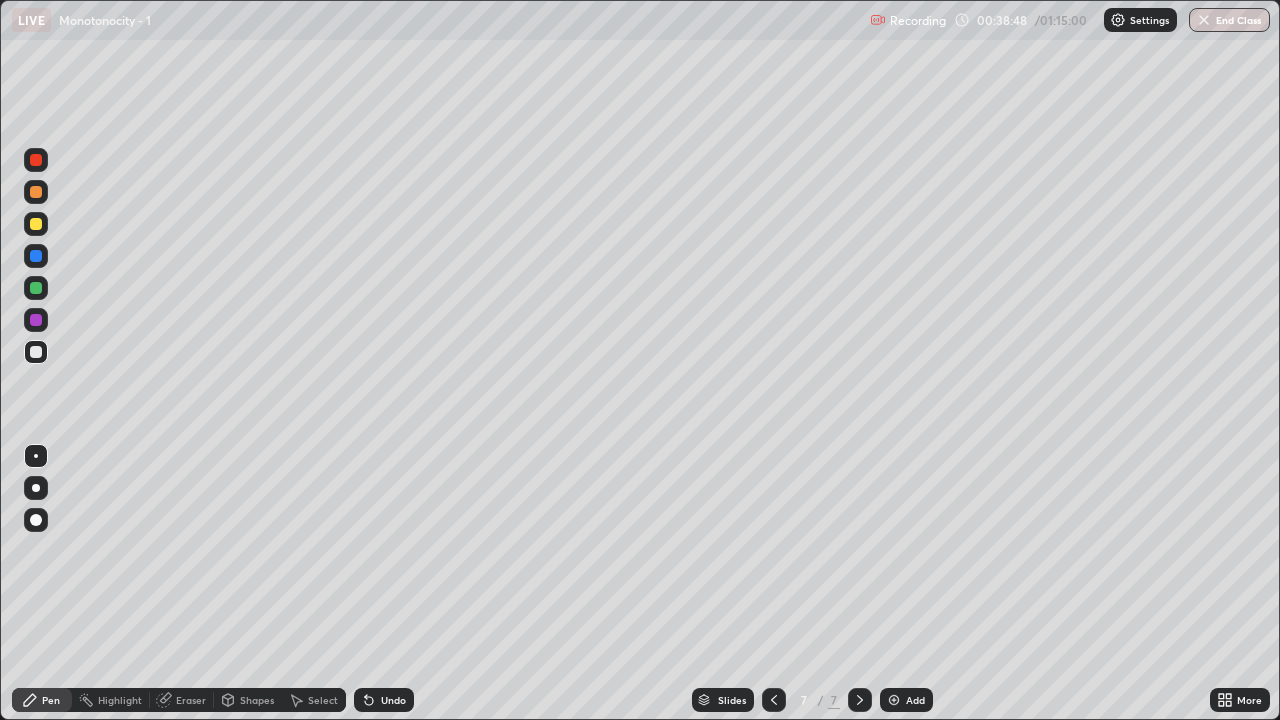 click on "Undo" at bounding box center (393, 700) 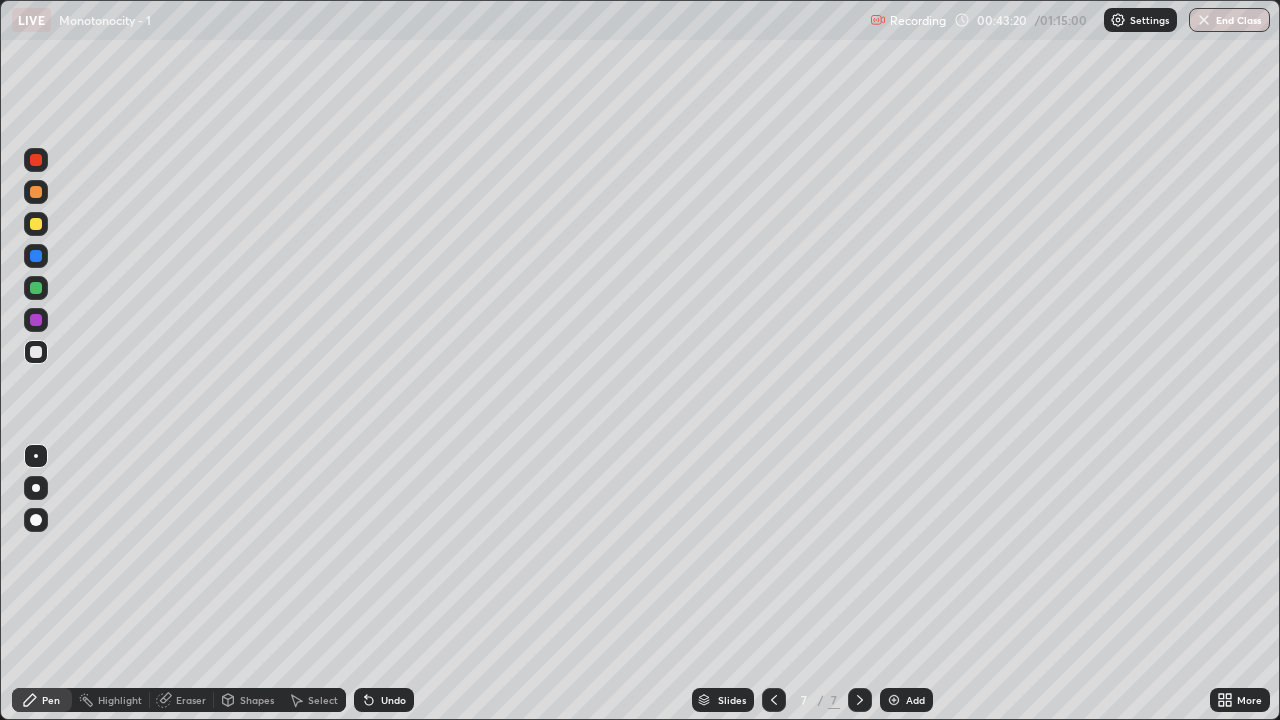 click on "Slides 7 / 7 Add" at bounding box center (812, 700) 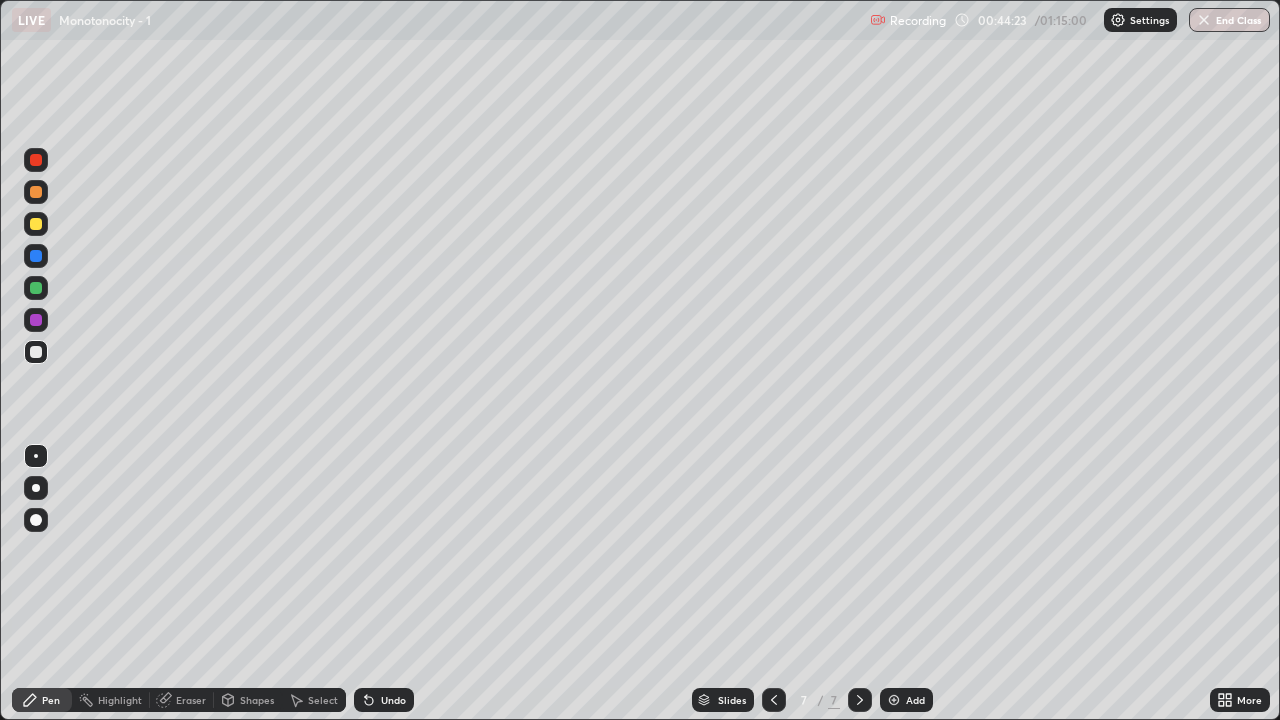 click on "Undo" at bounding box center (393, 700) 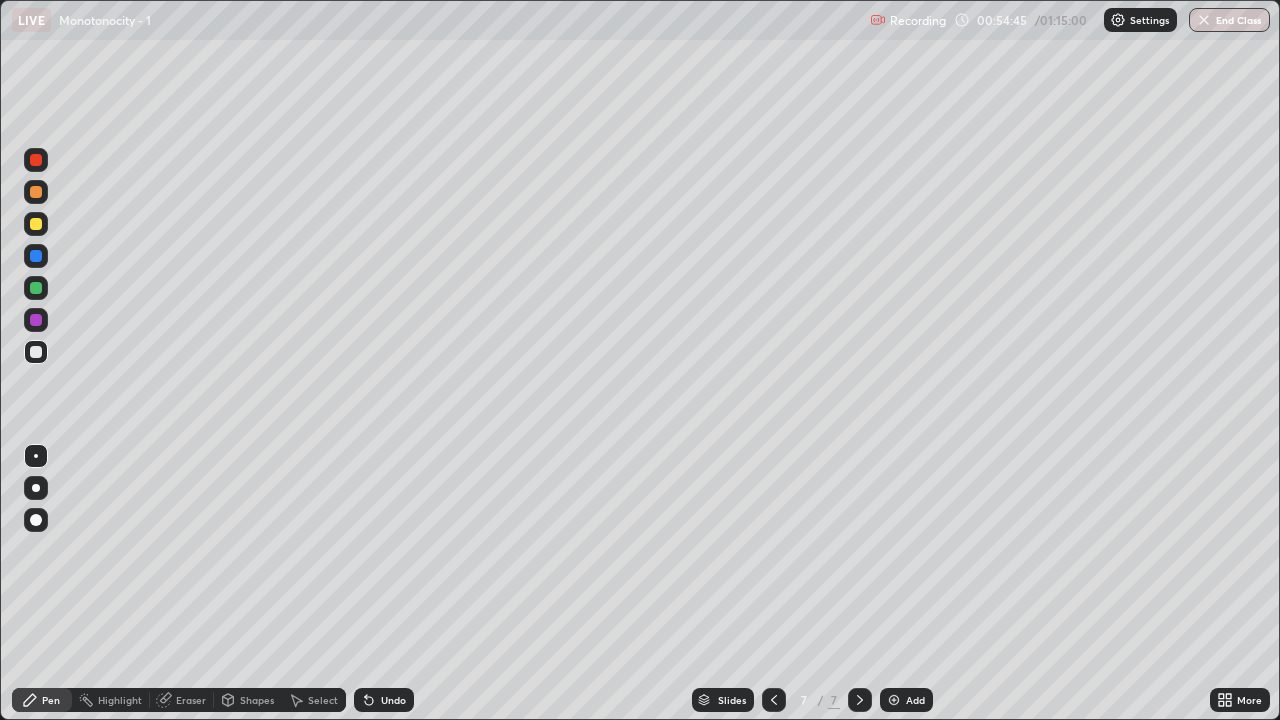 click on "Undo" at bounding box center (384, 700) 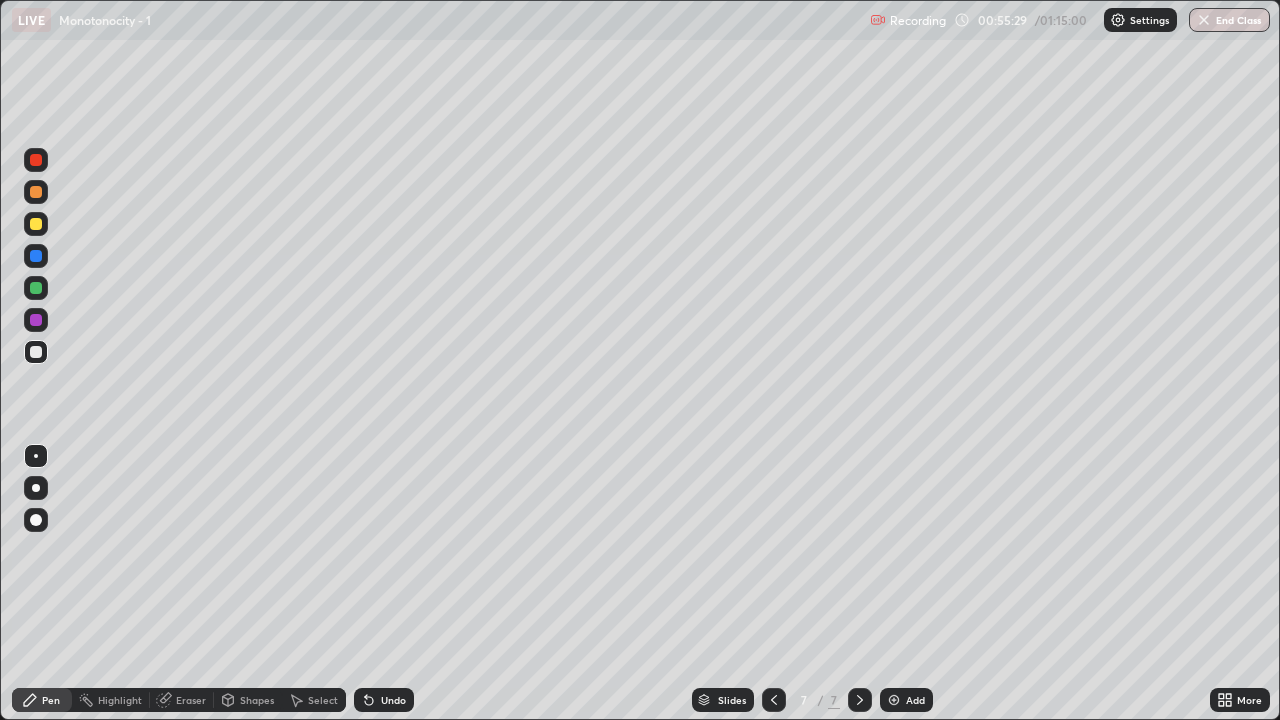 click at bounding box center (894, 700) 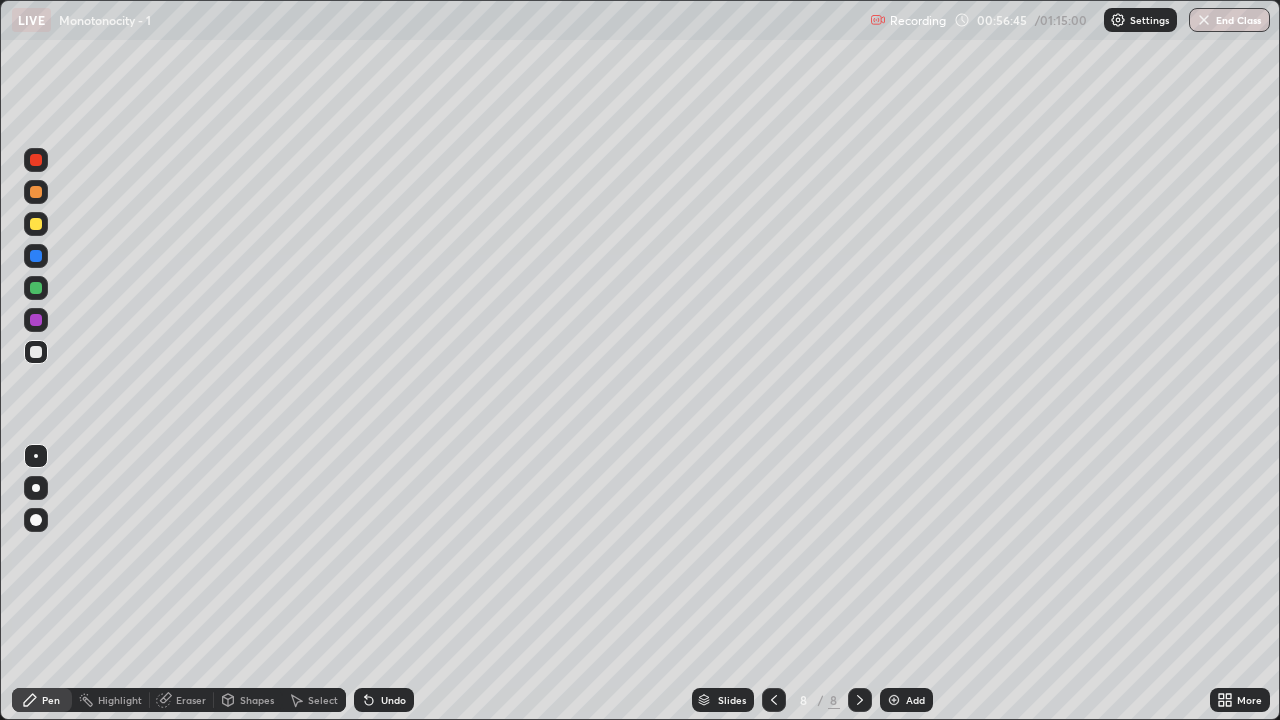 click on "Eraser" at bounding box center [182, 700] 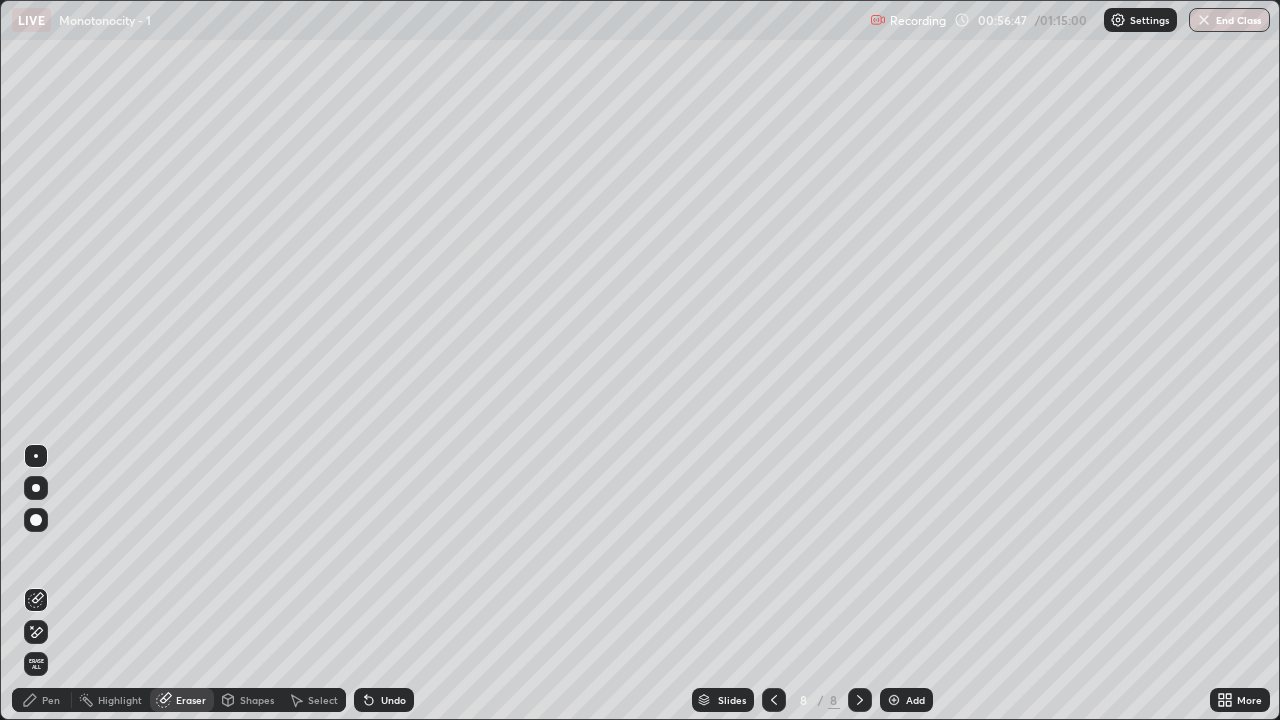 click on "Pen" at bounding box center [51, 700] 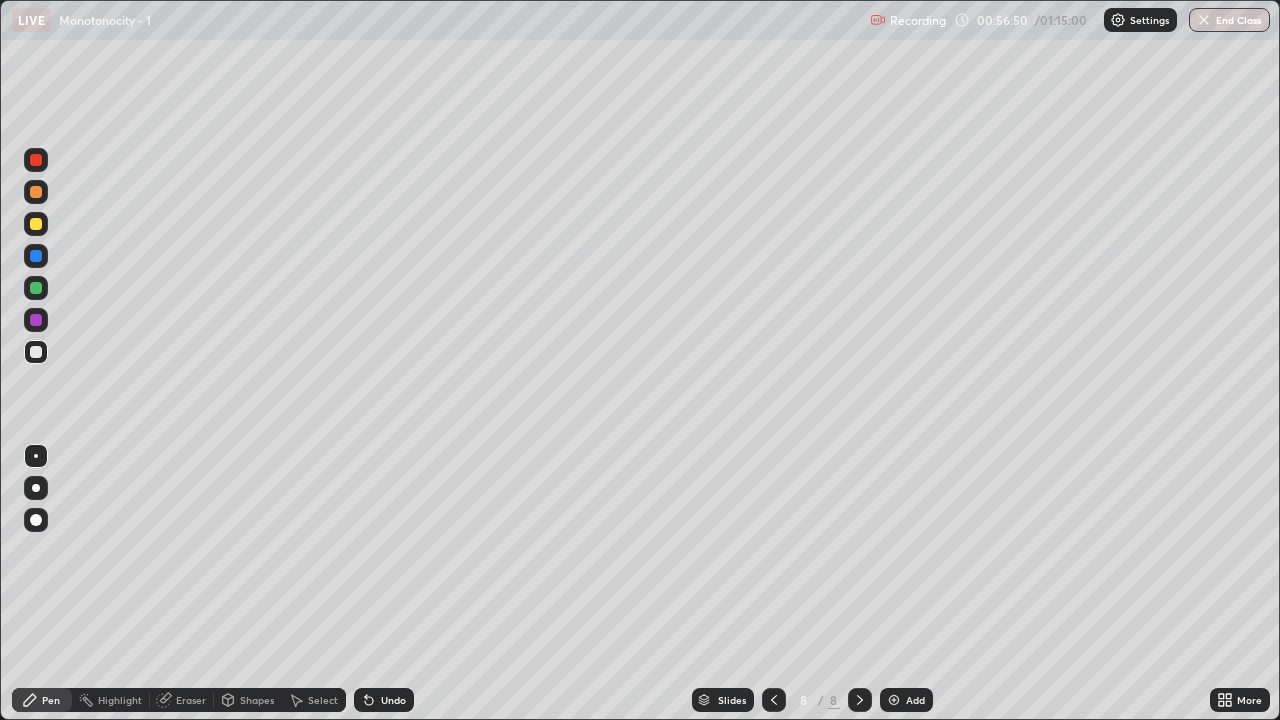 click on "Select" at bounding box center (314, 700) 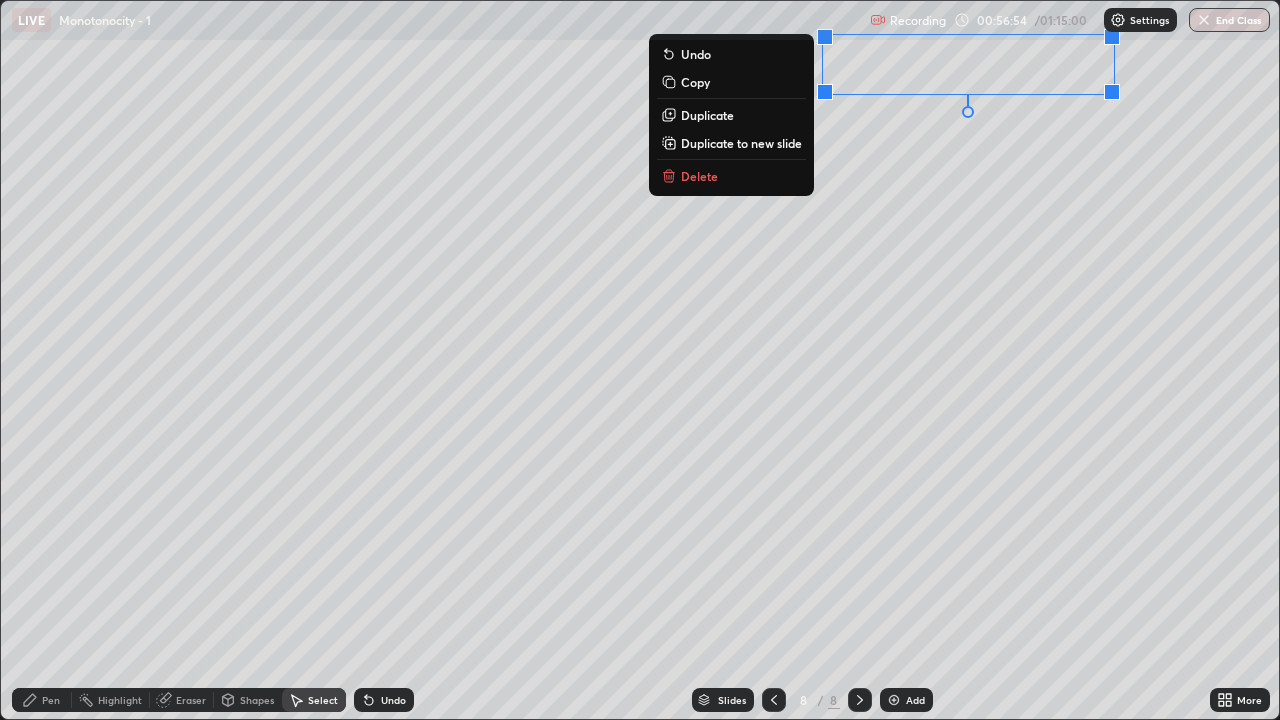 click on "0 ° Undo Copy Duplicate Duplicate to new slide Delete" at bounding box center [640, 360] 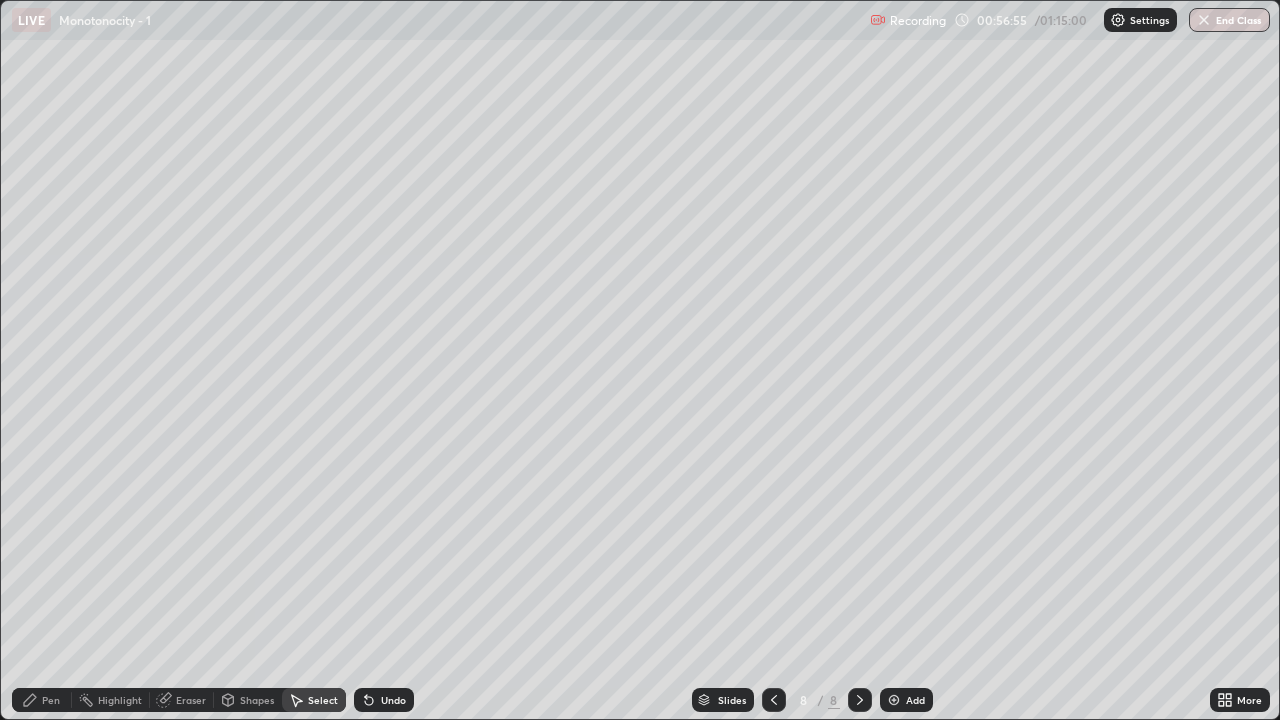 click on "Pen" at bounding box center [51, 700] 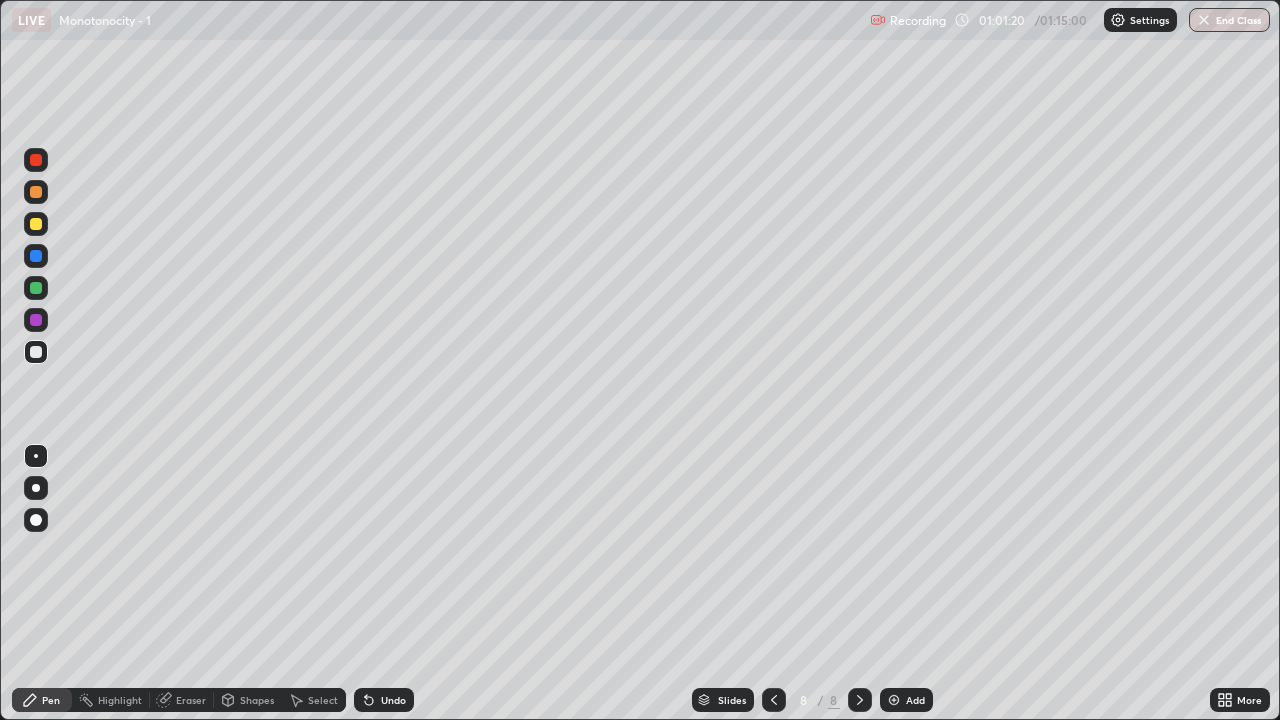 click on "Eraser" at bounding box center (191, 700) 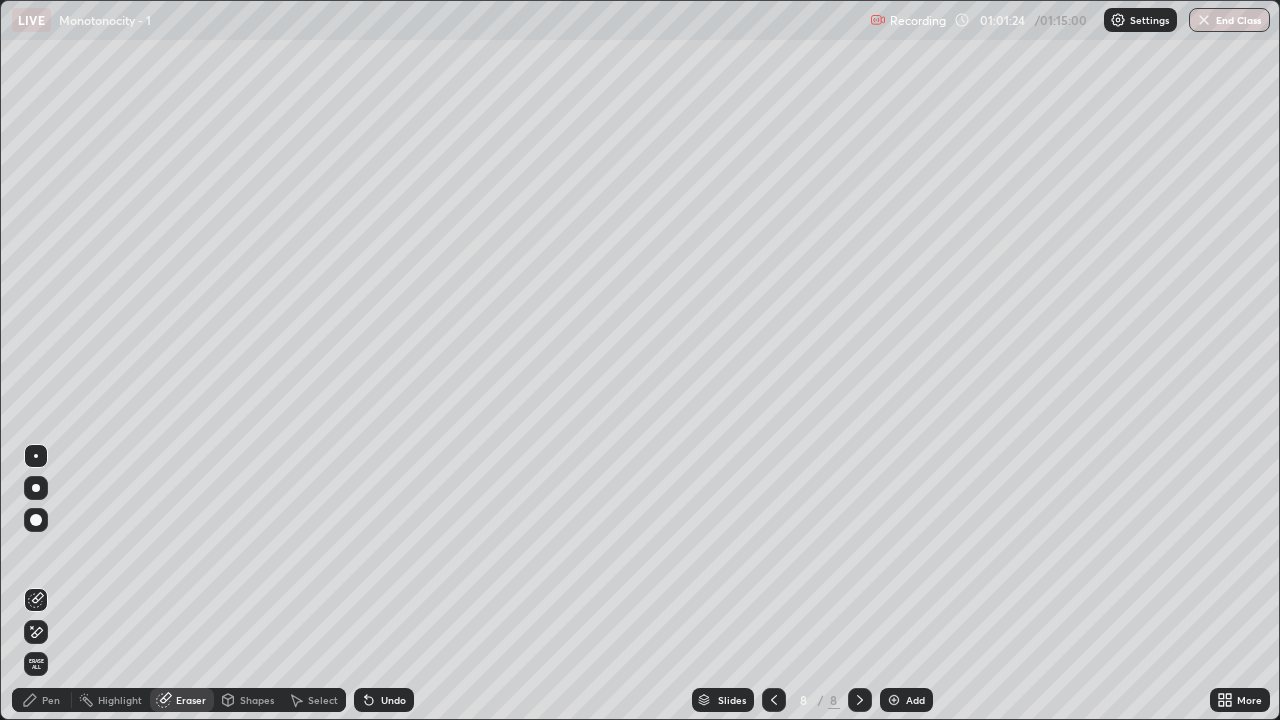 click 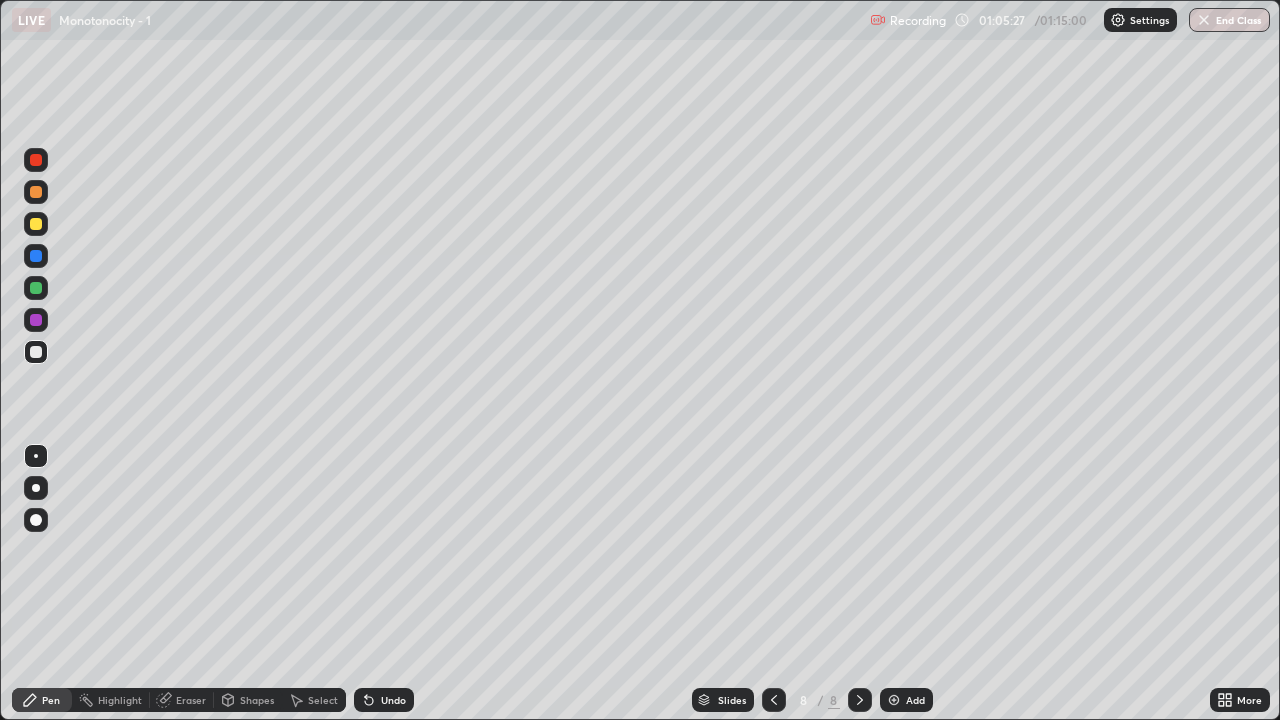 click on "End Class" at bounding box center [1229, 20] 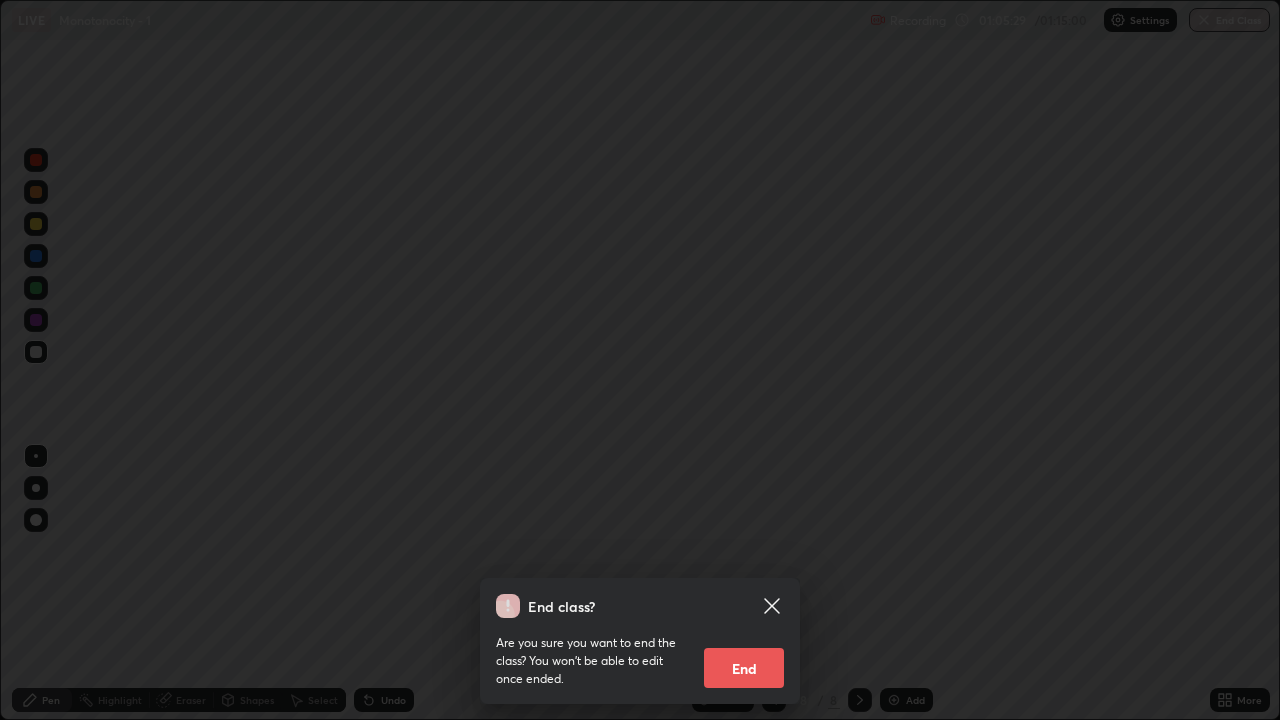 click on "End" at bounding box center [744, 668] 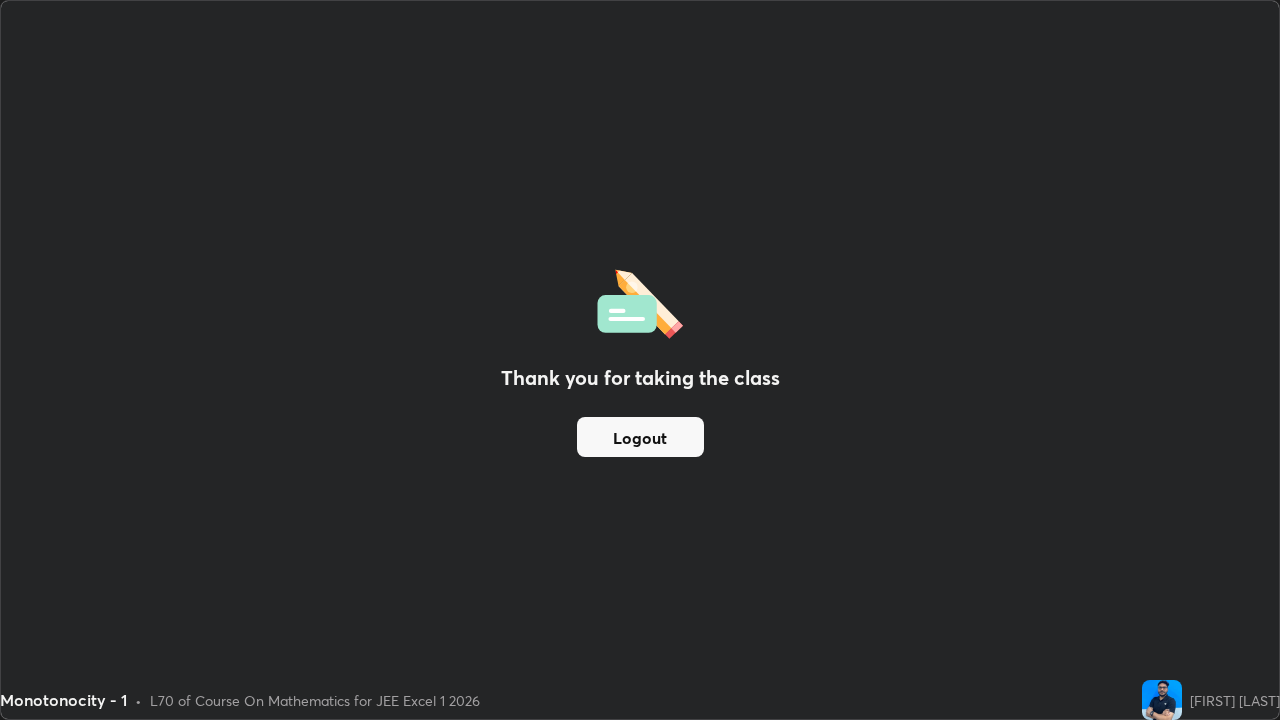 click on "Logout" at bounding box center (640, 437) 